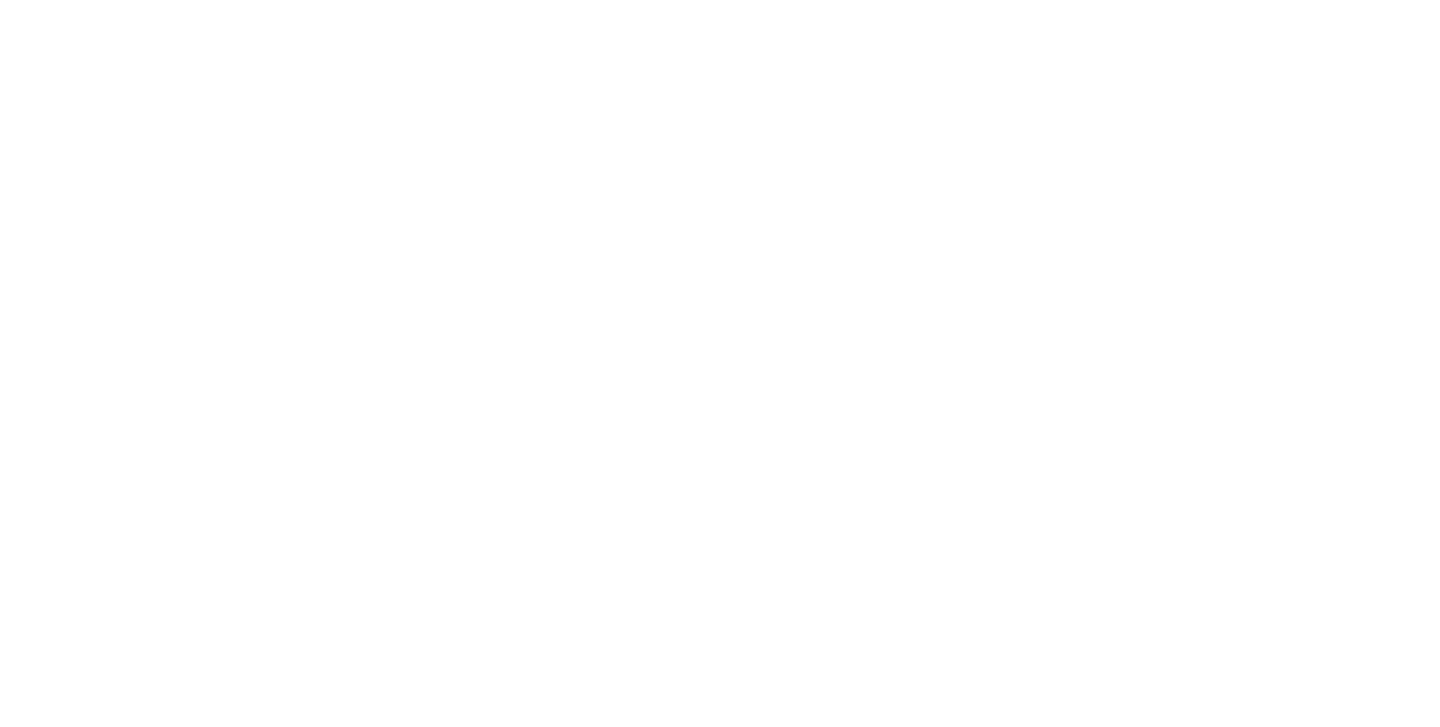 scroll, scrollTop: 0, scrollLeft: 0, axis: both 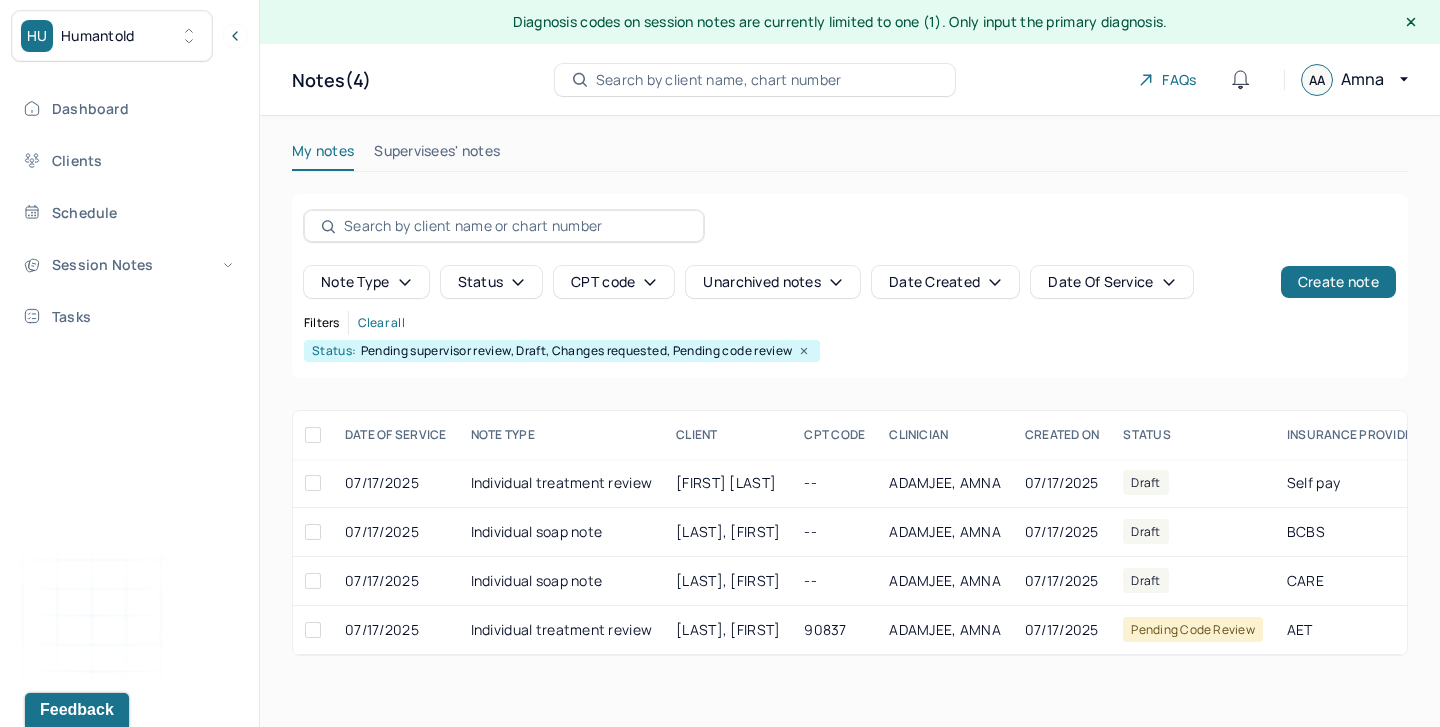 click on "My notes" at bounding box center [323, 155] 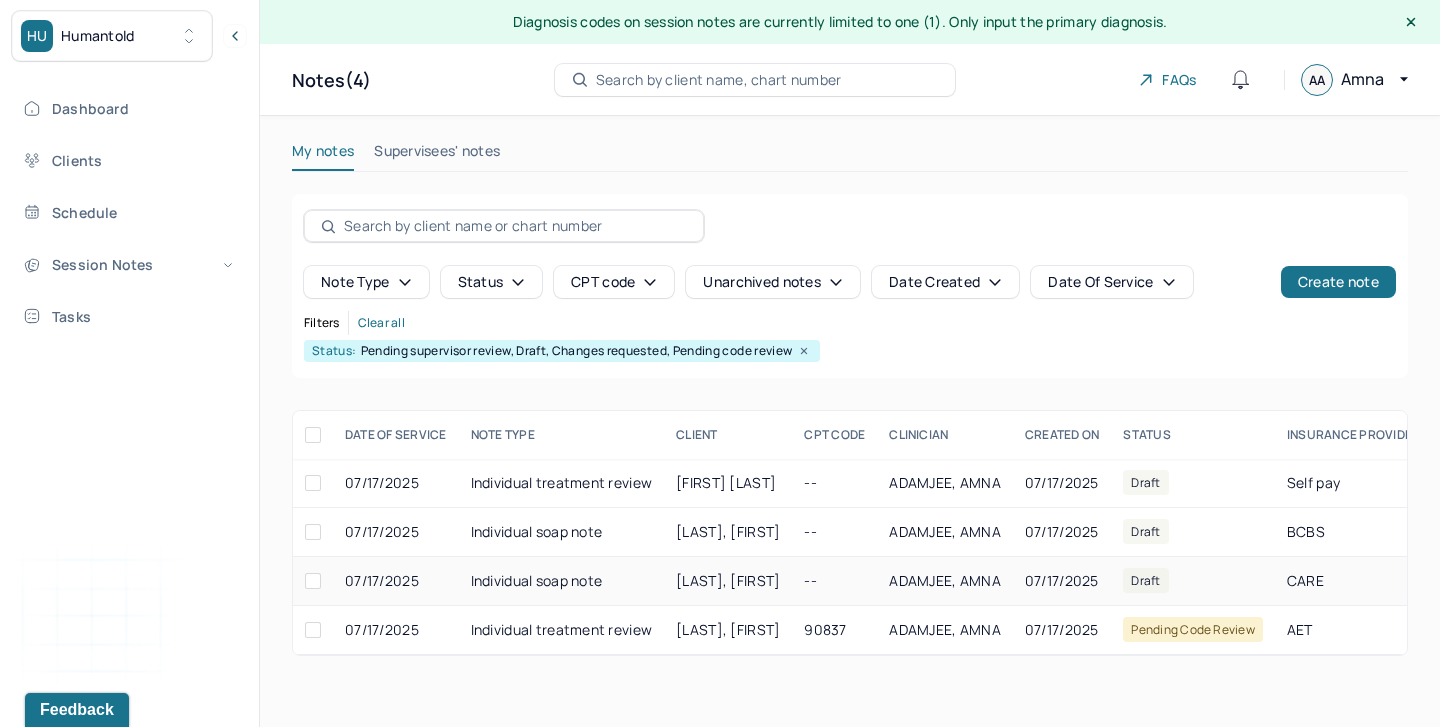 click on "[LAST], [FIRST]" at bounding box center (728, 581) 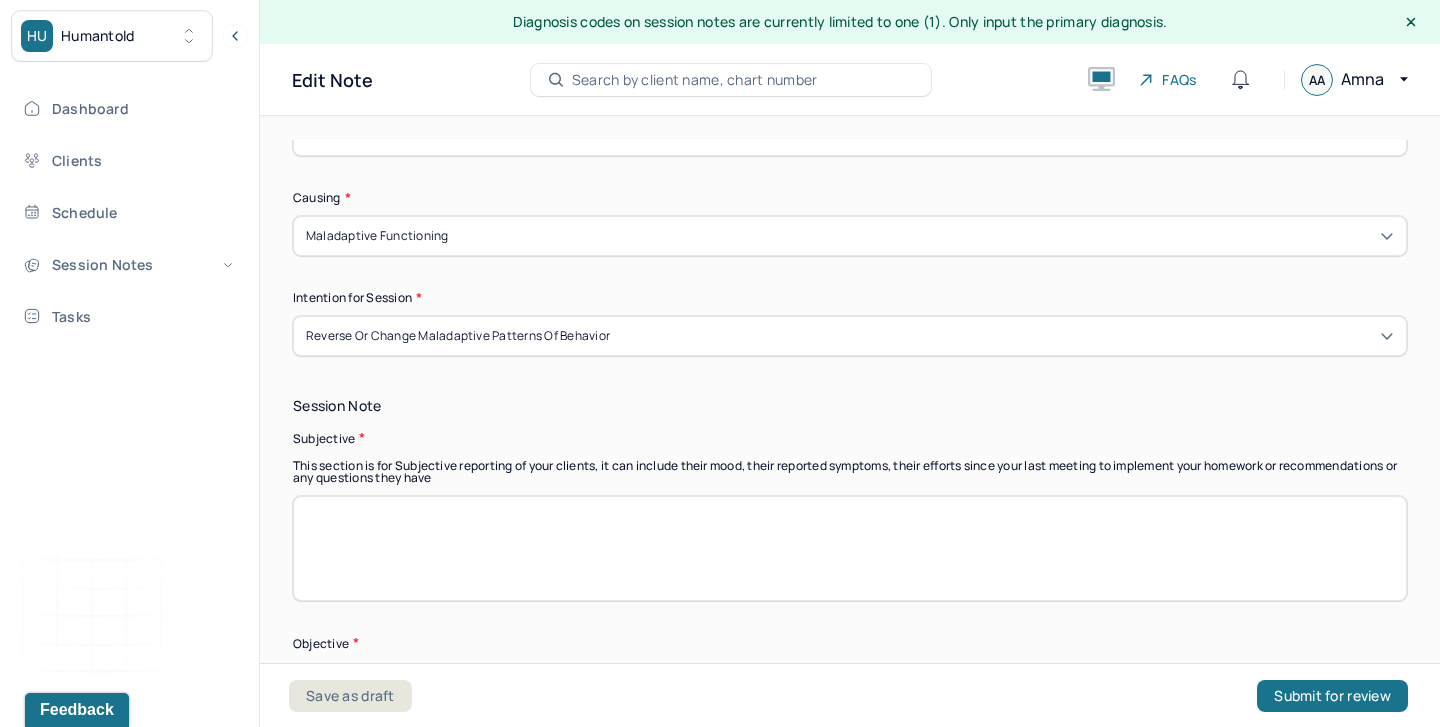 scroll, scrollTop: 1347, scrollLeft: 0, axis: vertical 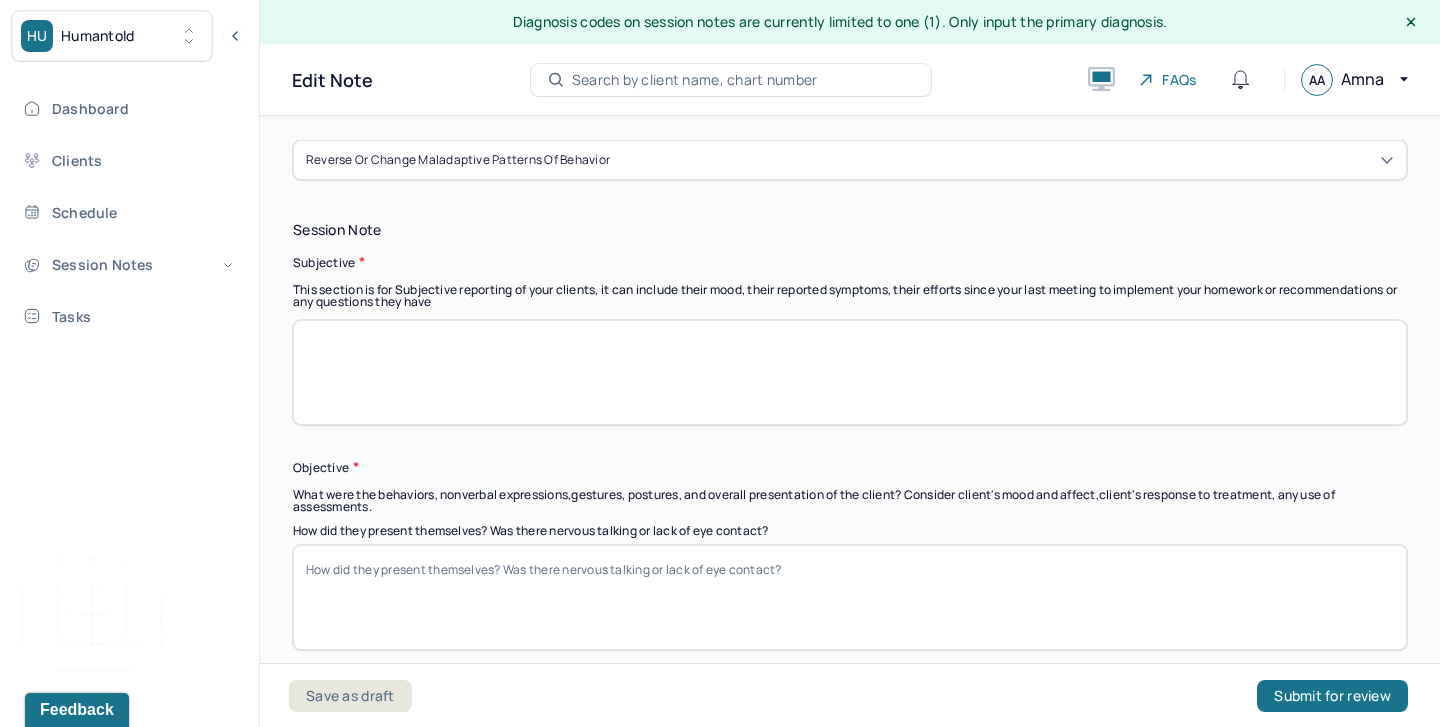 click on "How did they present themselves? Was there nervous talking or lack of eye contact?" at bounding box center [850, 597] 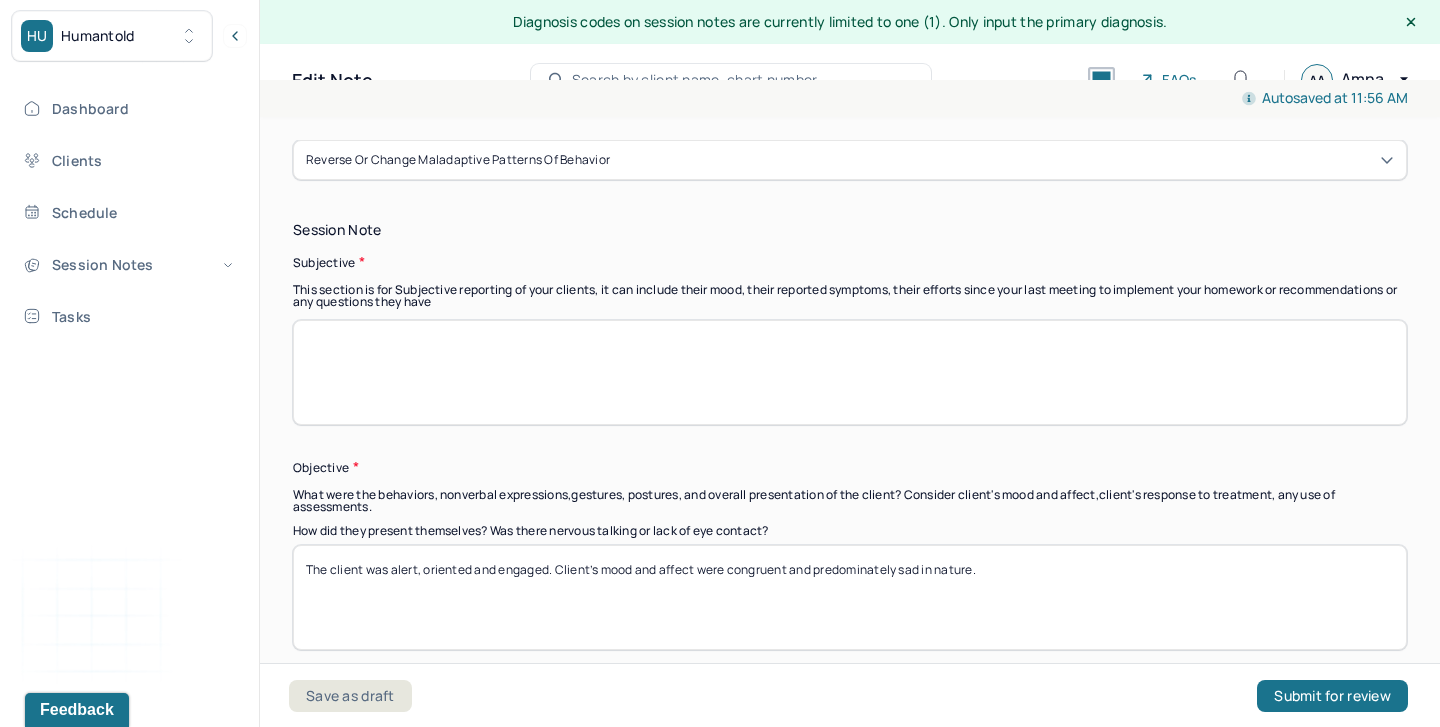 click on "The client was alert, oriented and engaged. Client’s mood and affect were congruent and predominately sad in nature." at bounding box center (850, 597) 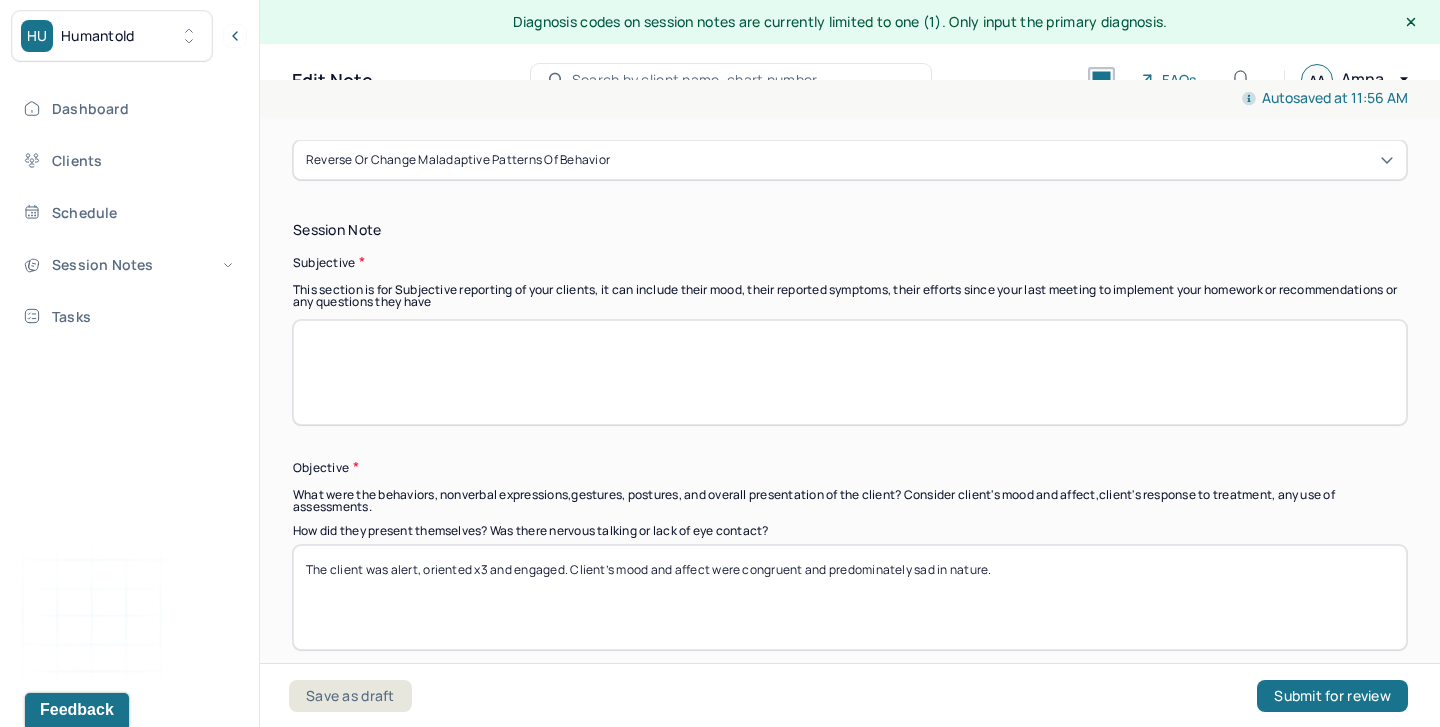 click on "The client was alert, oriented x3 and engaged. Client’s mood and affect were congruent and predominately sad in nature." at bounding box center [850, 597] 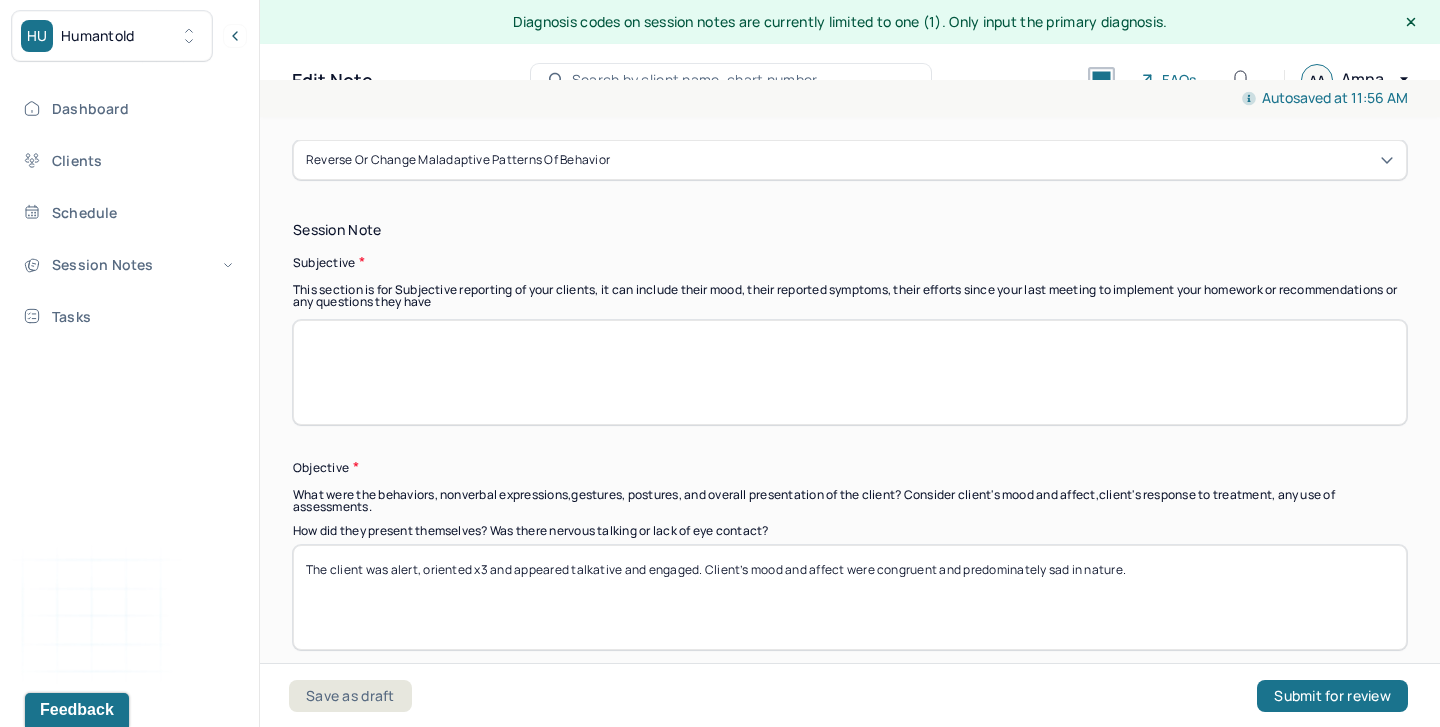click on "The client was alert, oriented x3 and appeared engaged. Client’s mood and affect were congruent and predominately sad in nature." at bounding box center (850, 597) 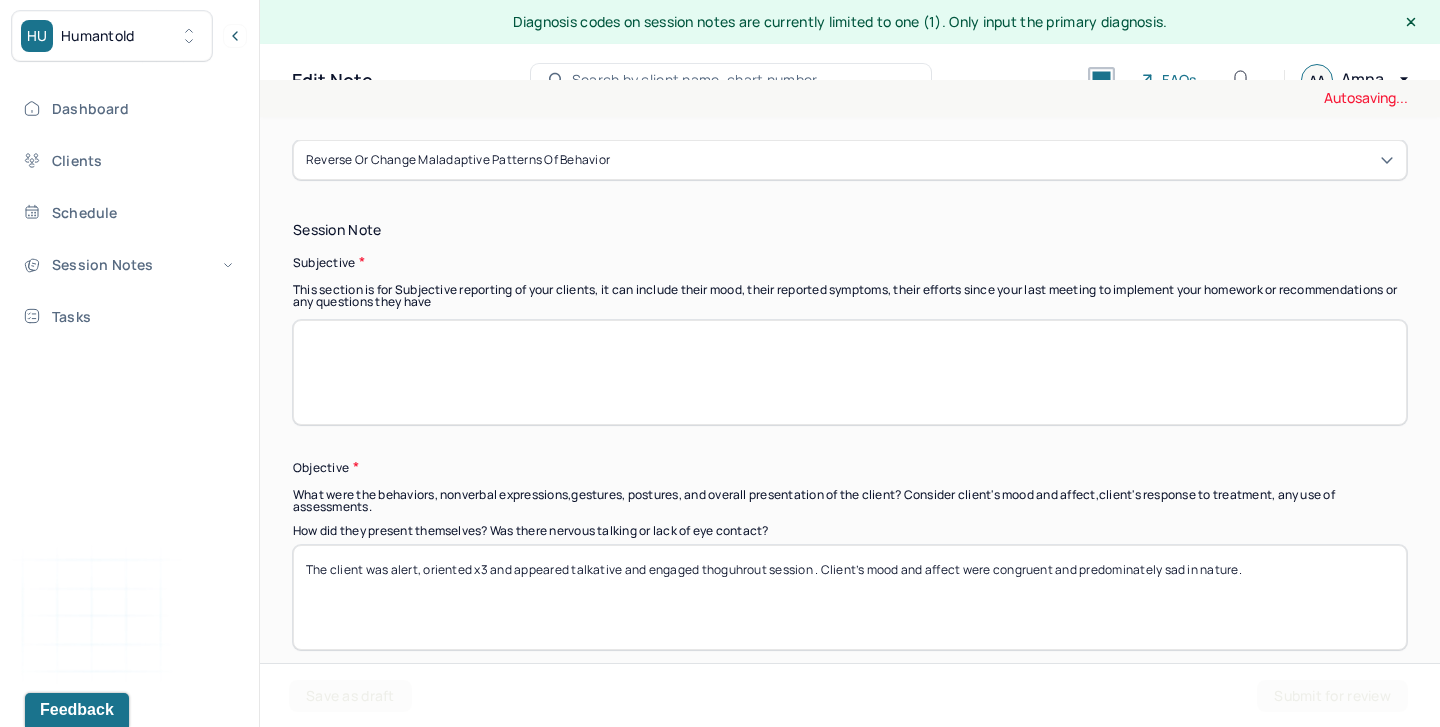 drag, startPoint x: 824, startPoint y: 565, endPoint x: 1309, endPoint y: 565, distance: 485 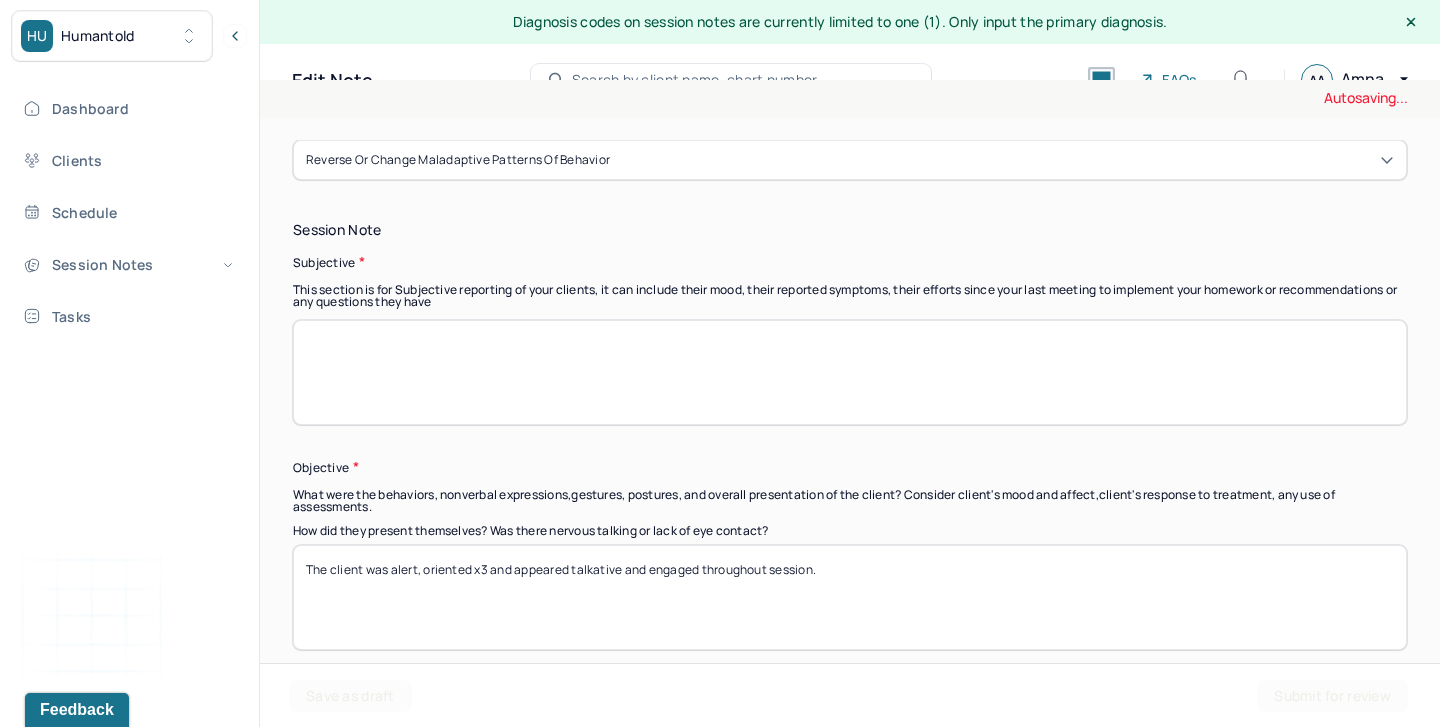 click on "The client was alert, oriented x3 and appeared talkative and engaged thoguhrout session." at bounding box center [850, 597] 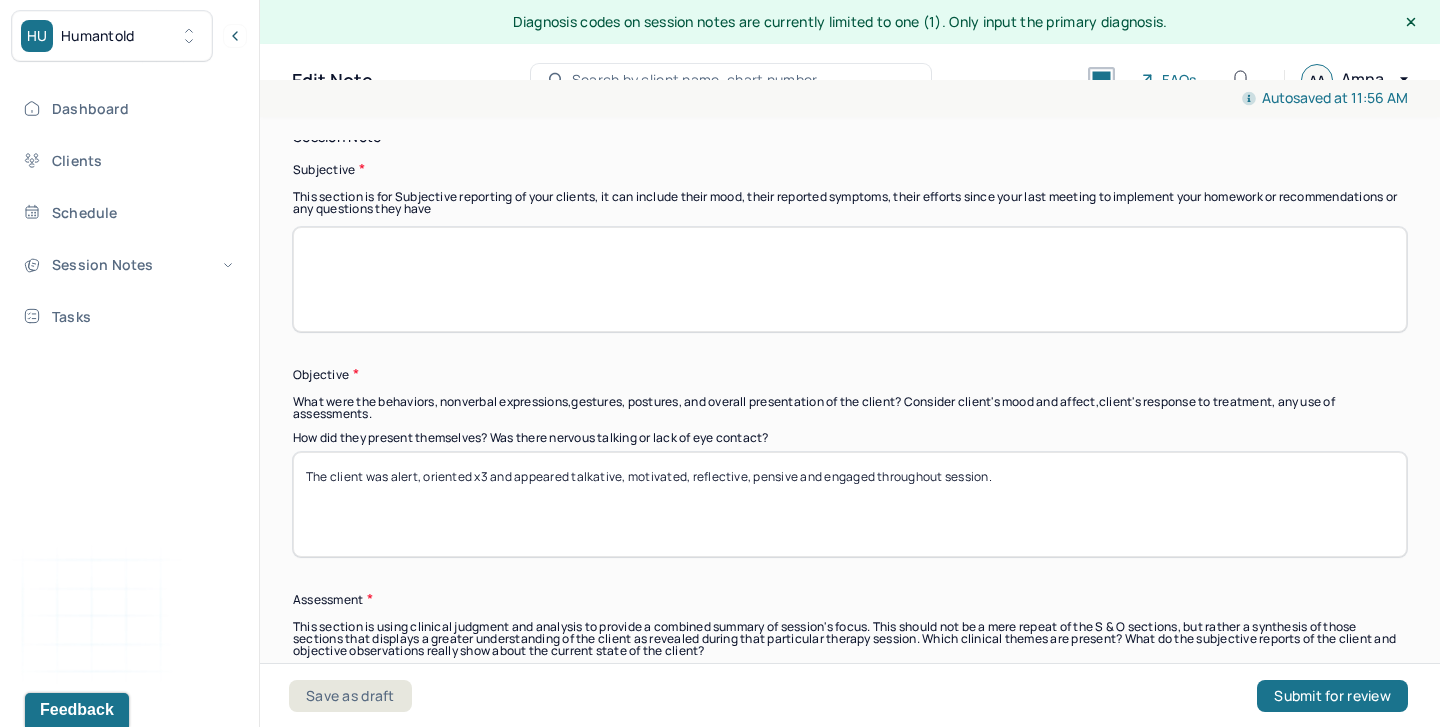 scroll, scrollTop: 1299, scrollLeft: 0, axis: vertical 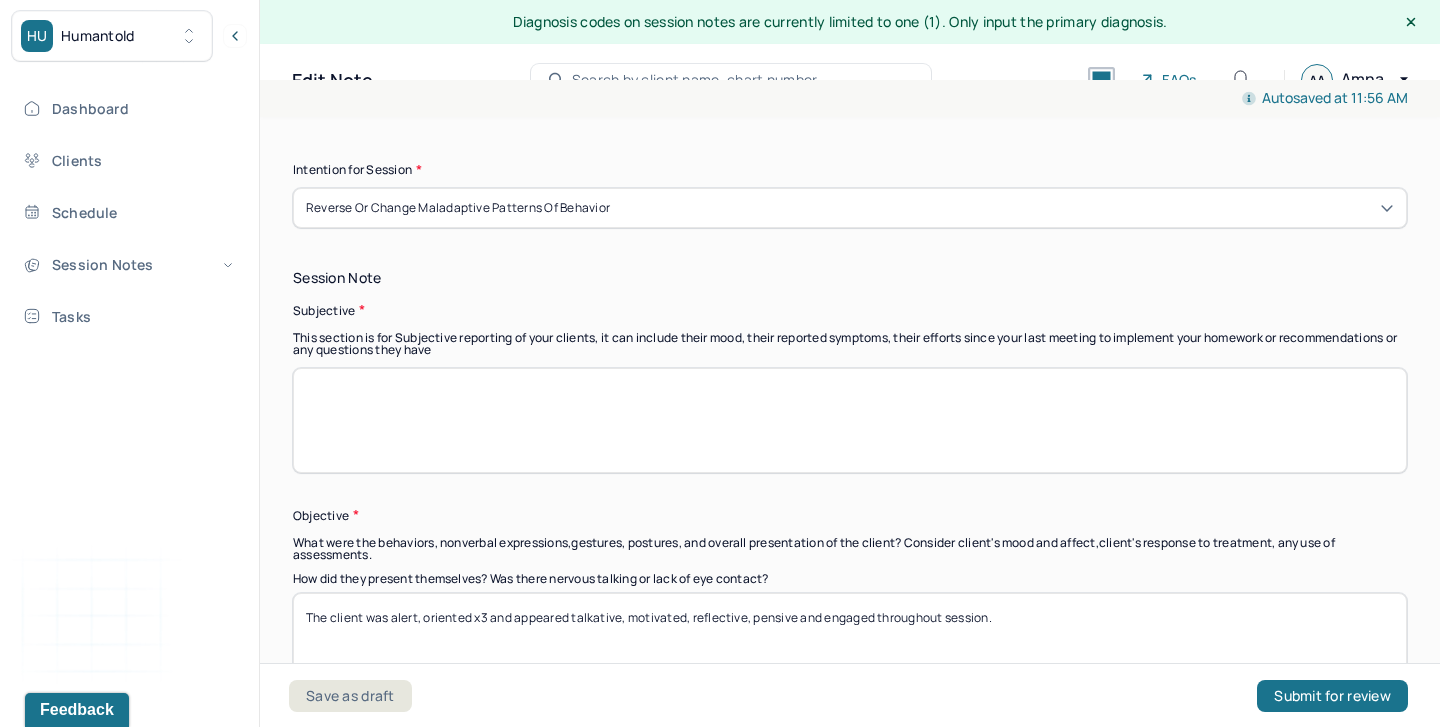 type on "The client was alert, oriented x3 and appeared talkative, motivated, reflective, pensive and engaged throughout session." 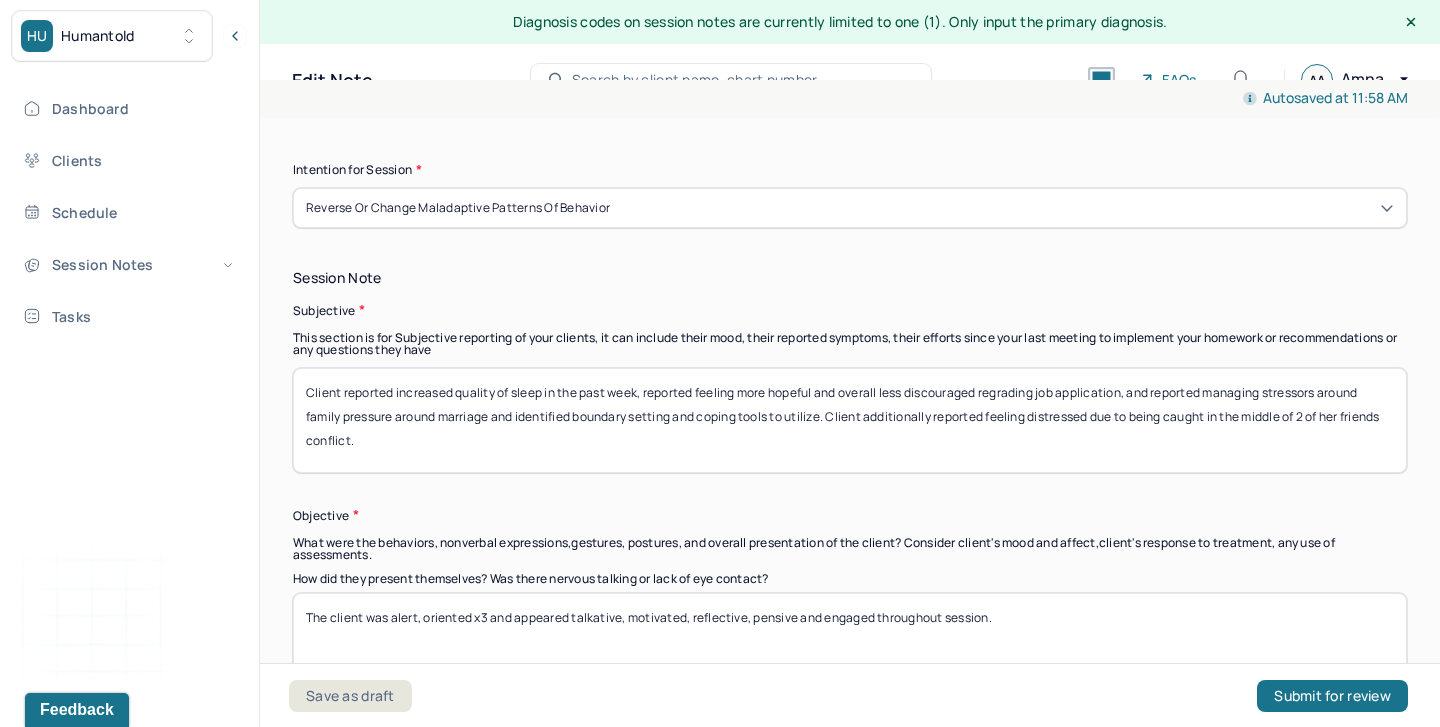 click on "Client reported increased quality of sleep in the past week, reported feeling more hopeful and overall less discouraged regrading job application, and reported managing stressors around family pressure around marriage and identified boundary setting and coping tools to utilize. Client adiditionally reported feeling distressed due to being caught in the middle of 2 of her friends conflict." at bounding box center (850, 420) 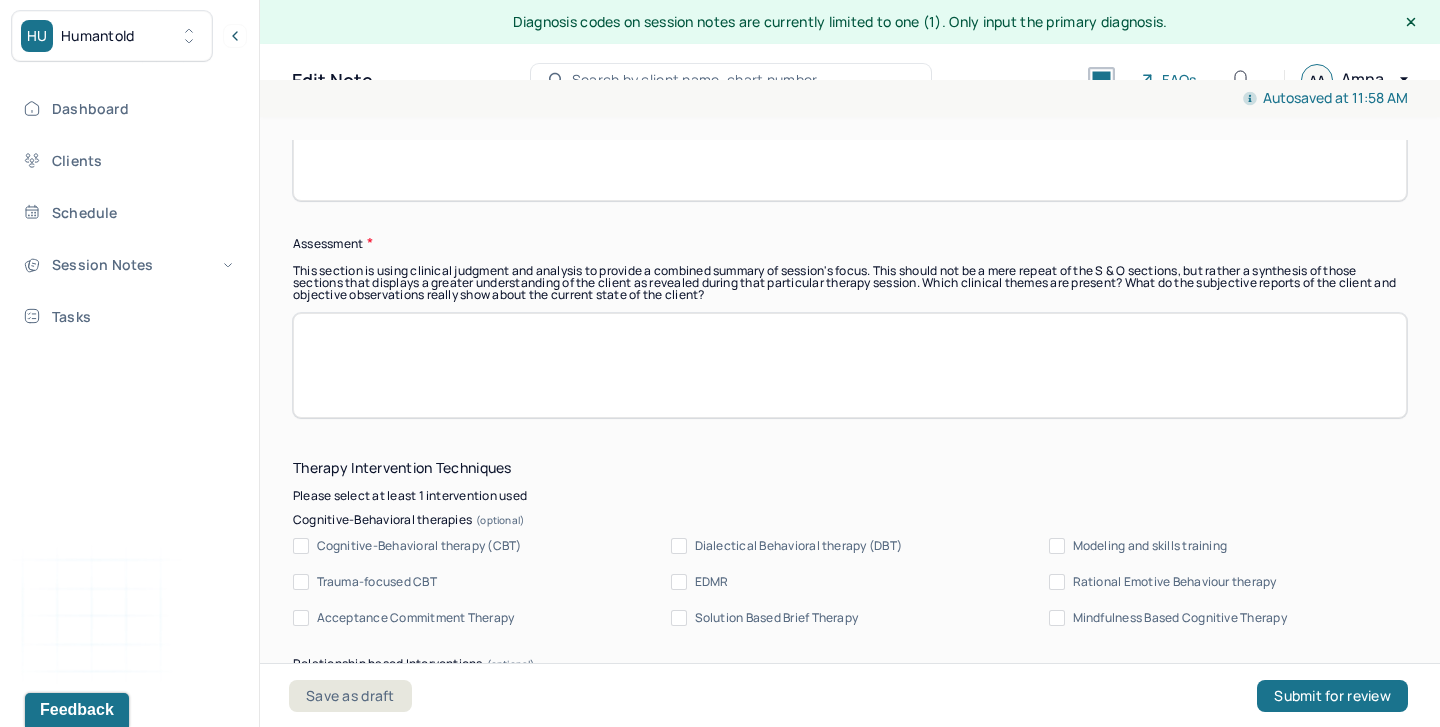scroll, scrollTop: 2091, scrollLeft: 0, axis: vertical 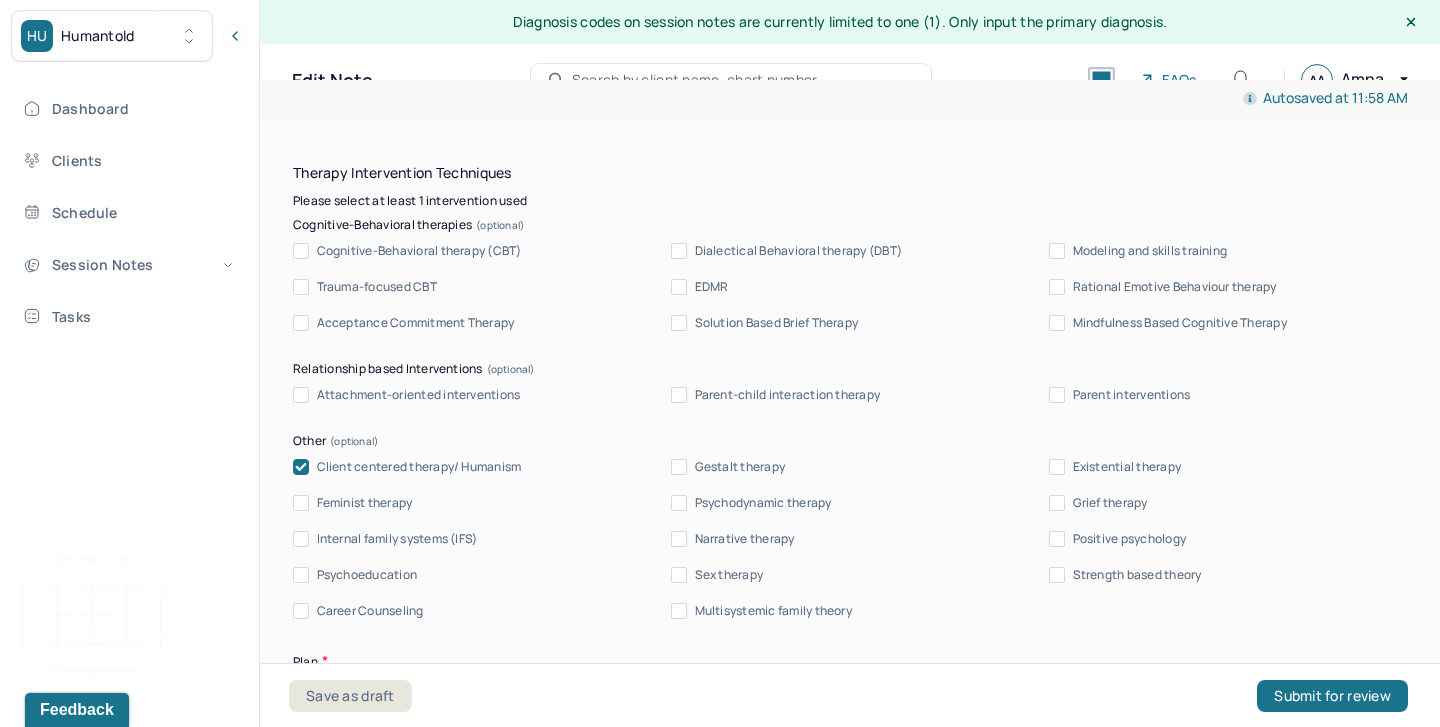 type on "Client reported increased quality of sleep in the past week, reported feeling more hopeful and overall less discouraged regrading job application, and reported managing stressors around family pressure around marriage and identified boundary setting and coping tools to utilize. Client additionally reported feeling distressed due to being caught in the middle of 2 of her friends conflict." 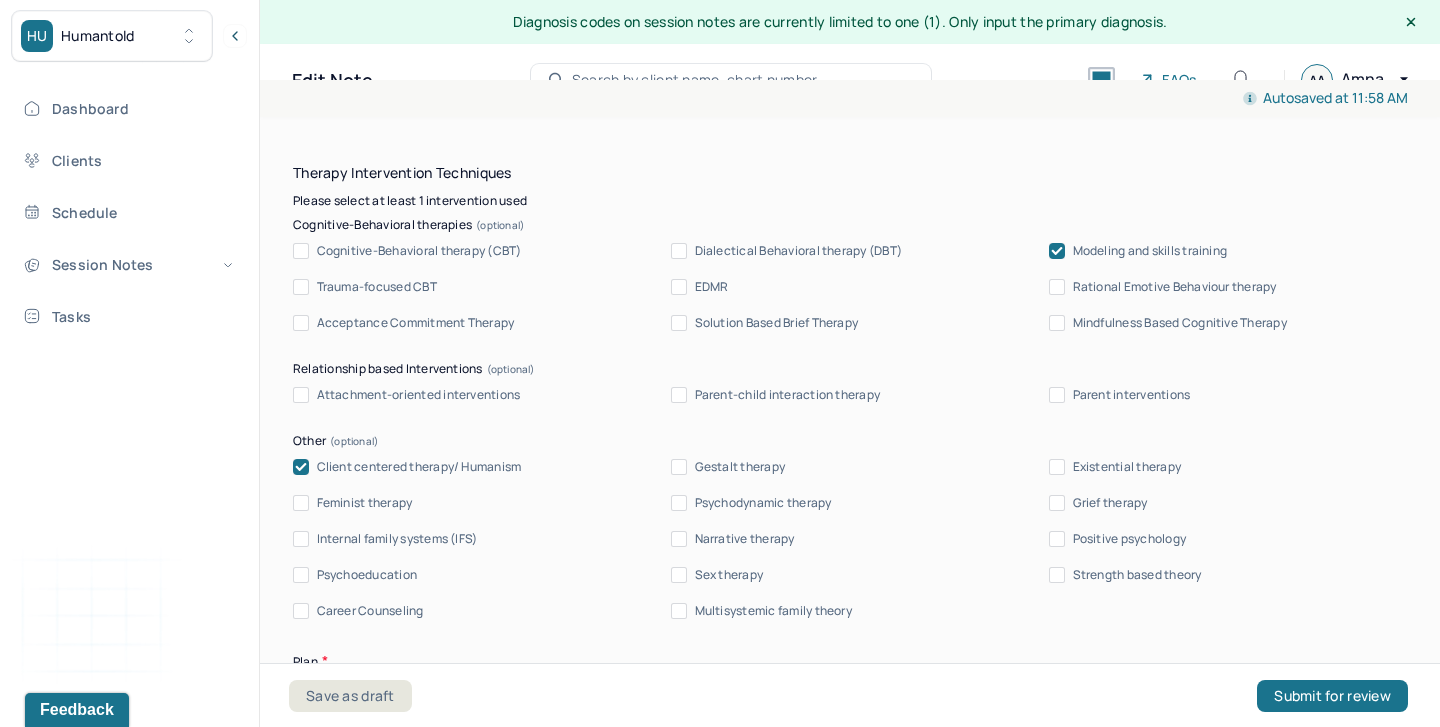 scroll, scrollTop: 1893, scrollLeft: 0, axis: vertical 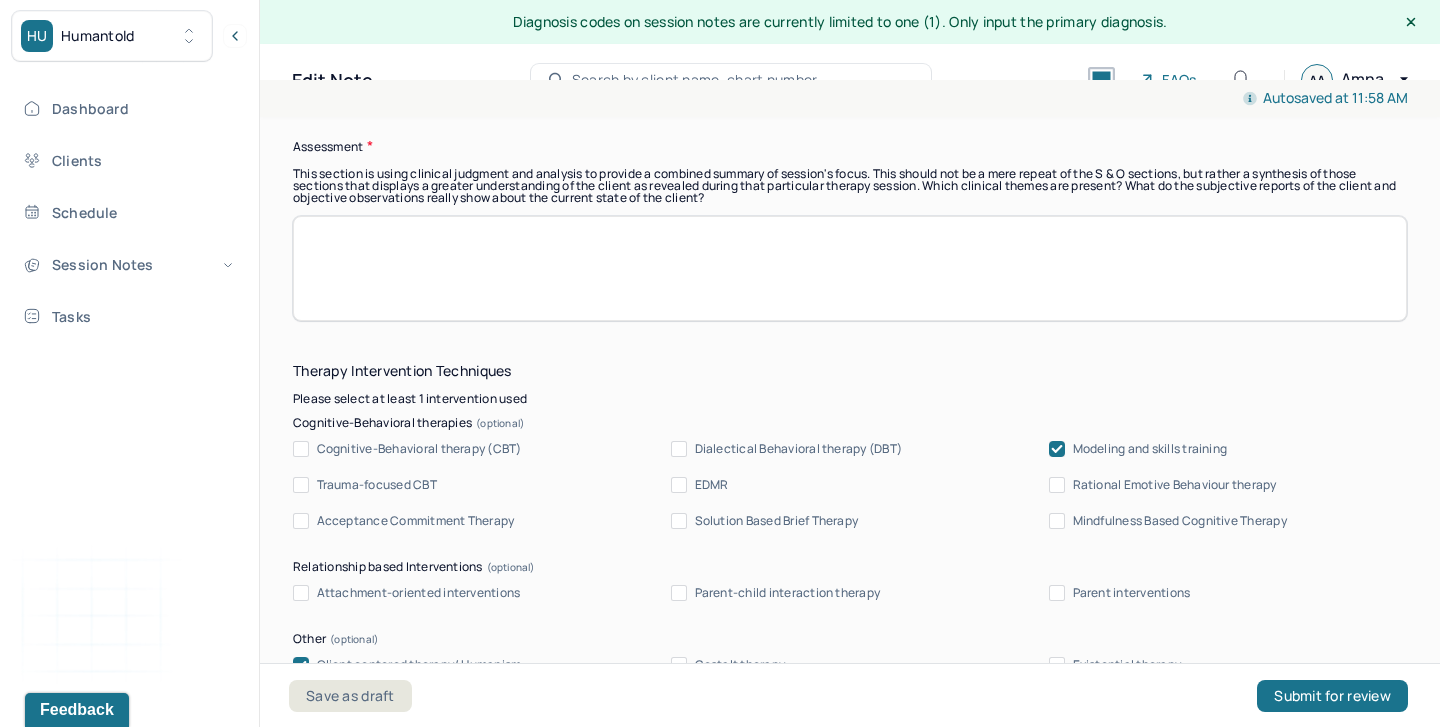 click on "Dialectical Behavioral therapy (DBT)" at bounding box center [799, 449] 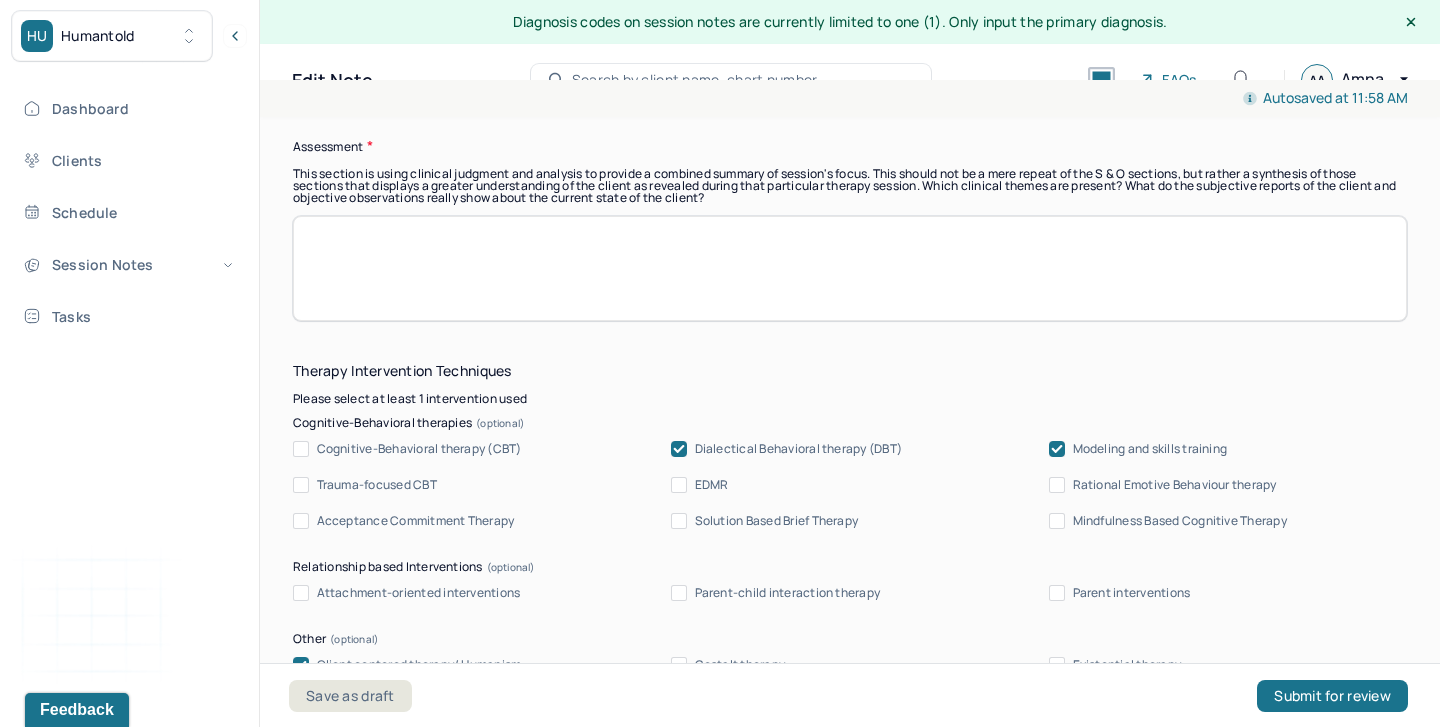 click at bounding box center [850, 268] 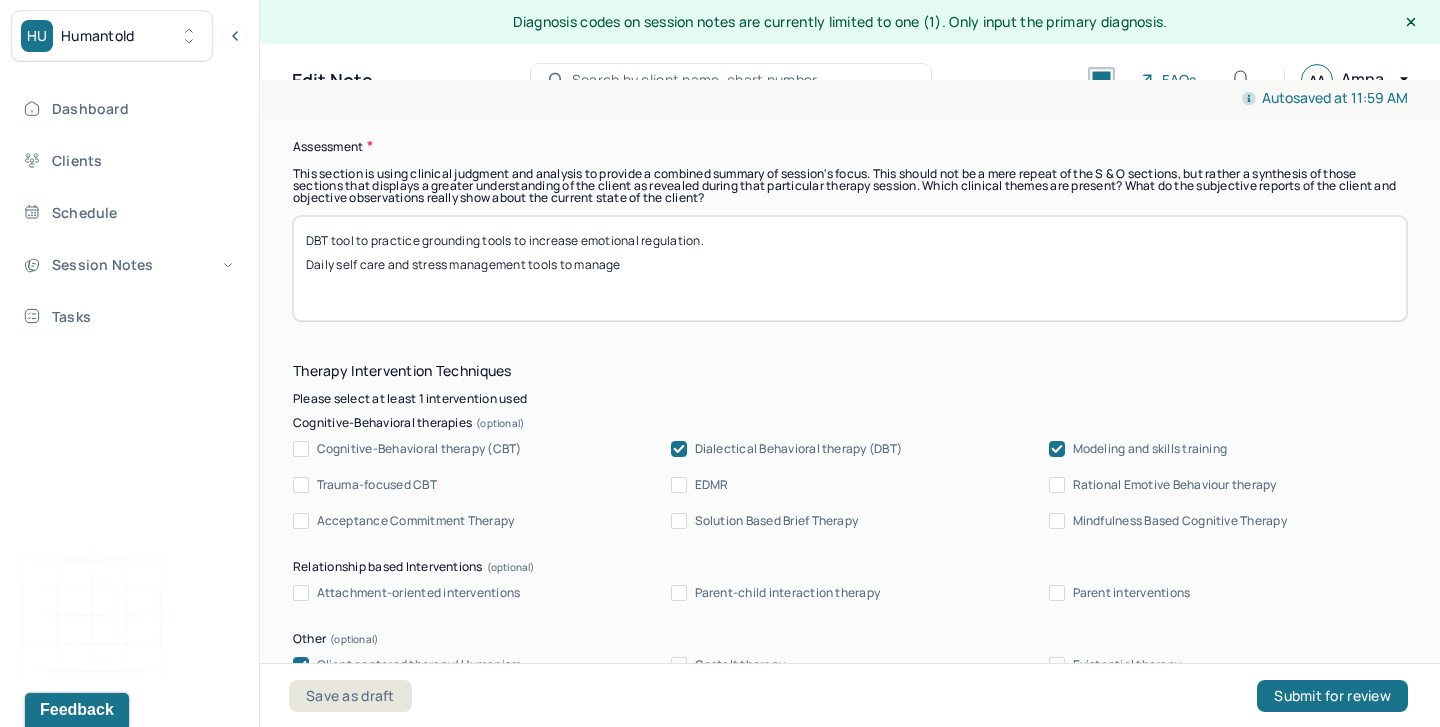 click on "DBT tool to practice grounding tools to increase emotional regulation.
Daily self care and stress managemebt tools to manage" at bounding box center (850, 268) 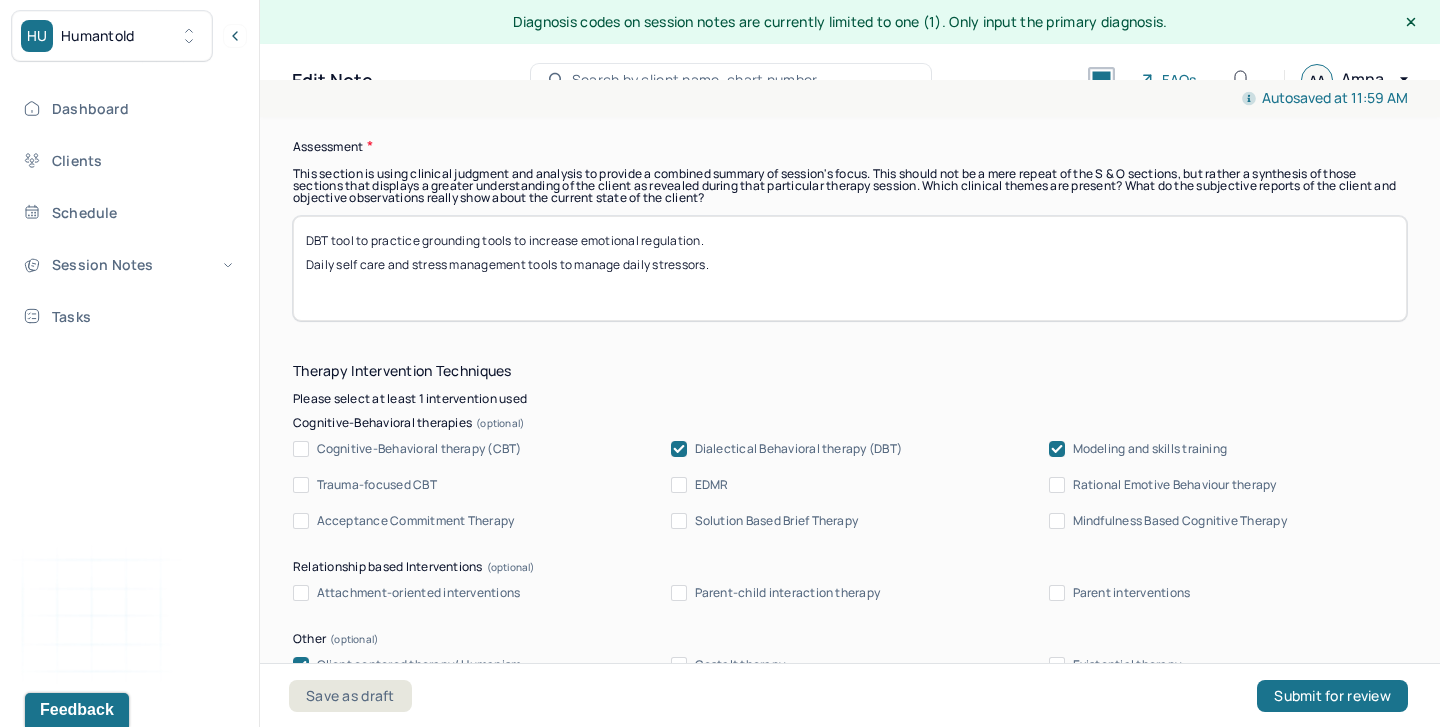 click on "DBT tool to practice grounding tools to increase emotional regulation.
Daily self care and stress management tools to manage o" at bounding box center [850, 268] 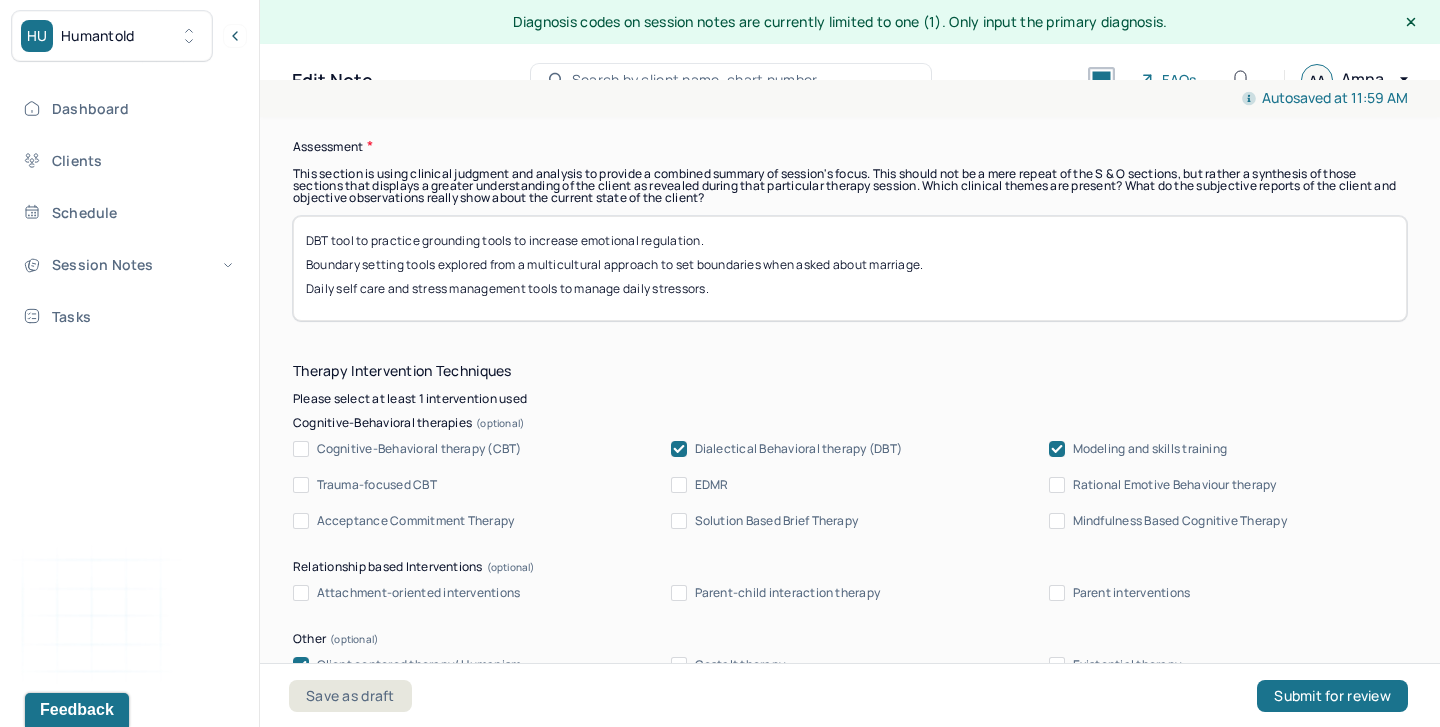 click on "DBT tool to practice grounding tools to increase emotional regulation.
Boundary setting tools explored from a multicultural approach to set boundaries when asked about marriage.
Daily self care and stress management tools to manage daily stressors." at bounding box center (850, 268) 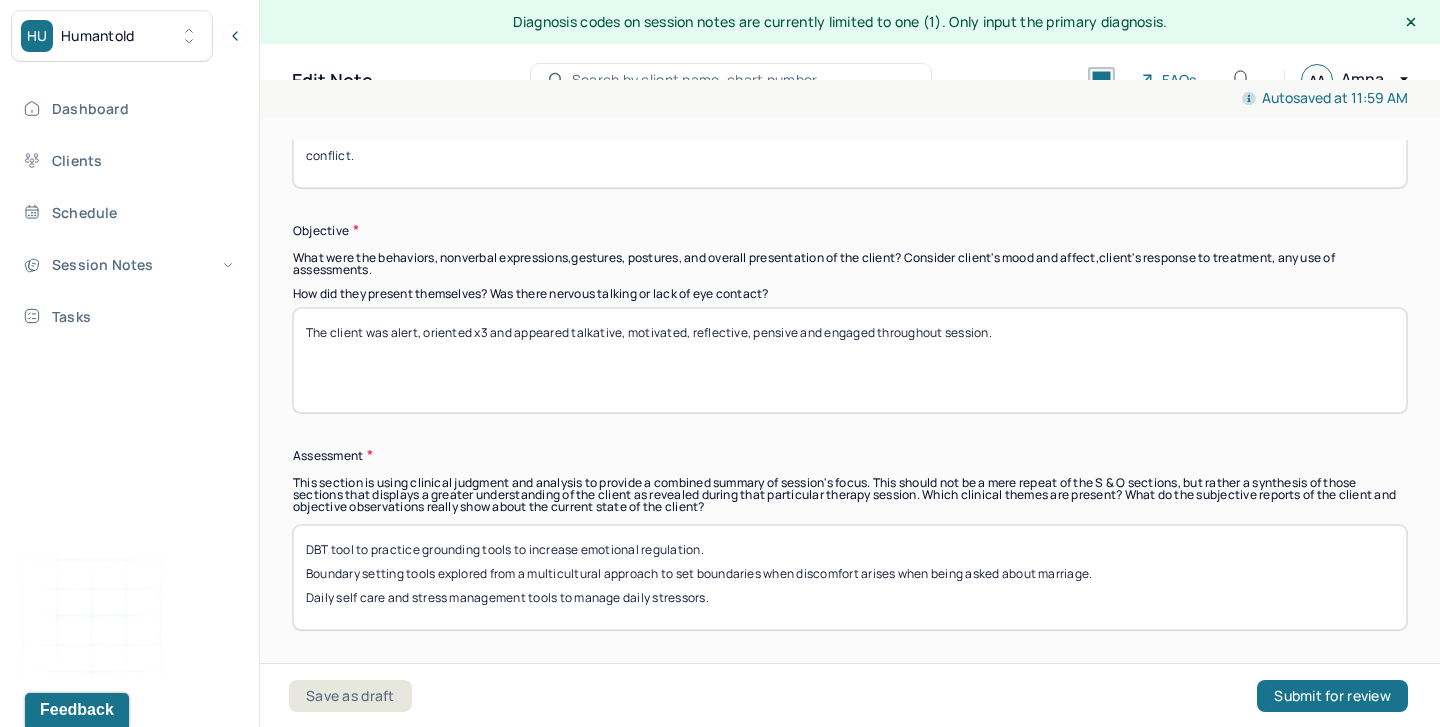 scroll, scrollTop: 1589, scrollLeft: 0, axis: vertical 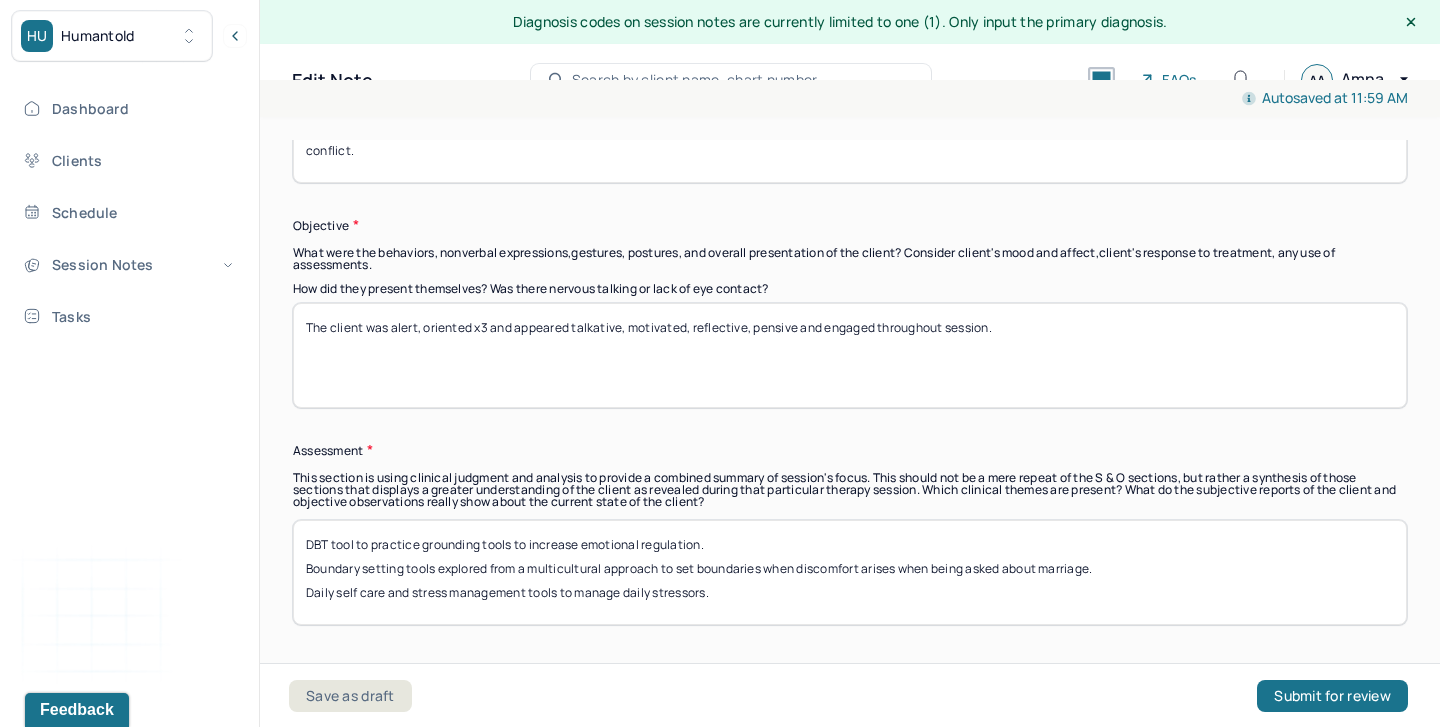 click on "DBT tool to practice grounding tools to increase emotional regulation.
Boundary setting tools explored from a multicultural approach to set boundaries when discomfort arises when being asked about marriage.
Daily self care and stress management tools to manage daily stressors." at bounding box center (850, 572) 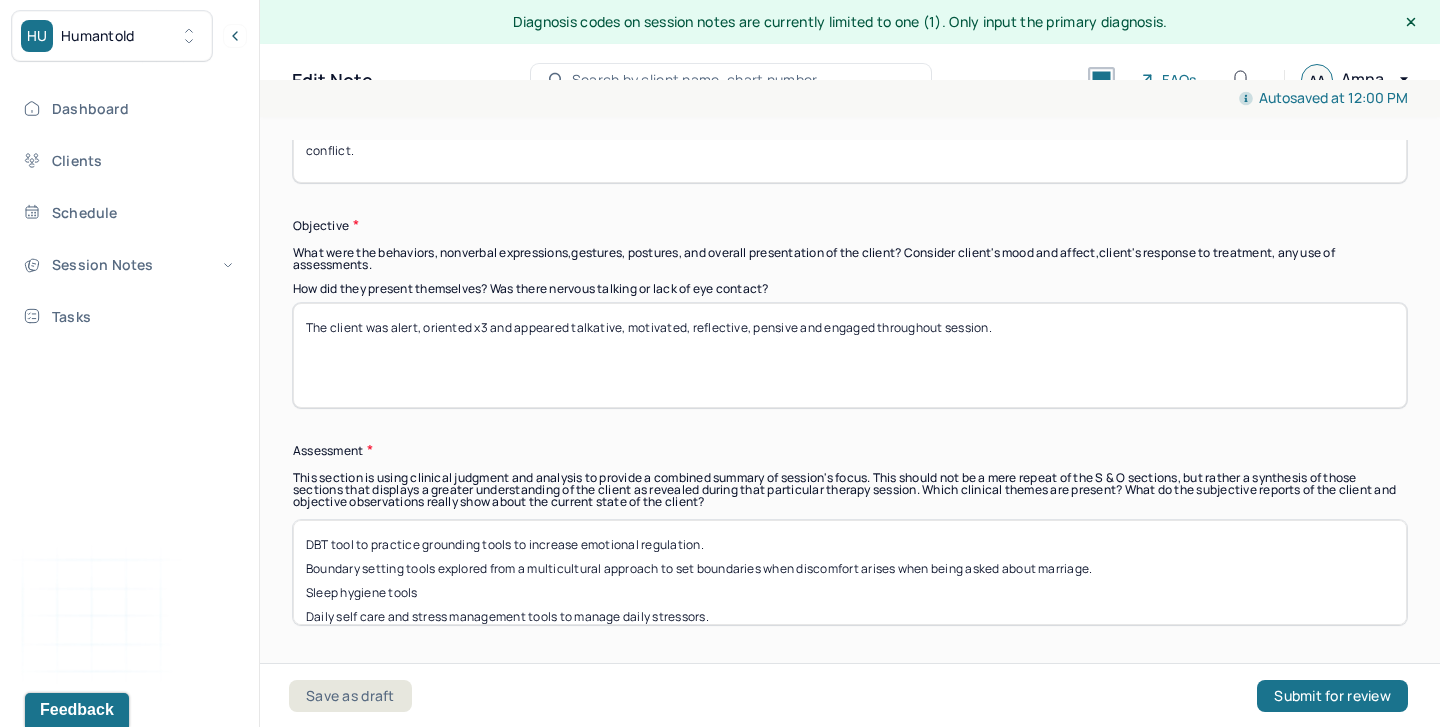 click on "DBT tool to practice grounding tools to increase emotional regulation.
Boundary setting tools explored from a multicultural approach to set boundaries when discomfort arises when being asked about marriage.
Sleep hygeine tools
Daily self care and stress management tools to manage daily stressors." at bounding box center (850, 572) 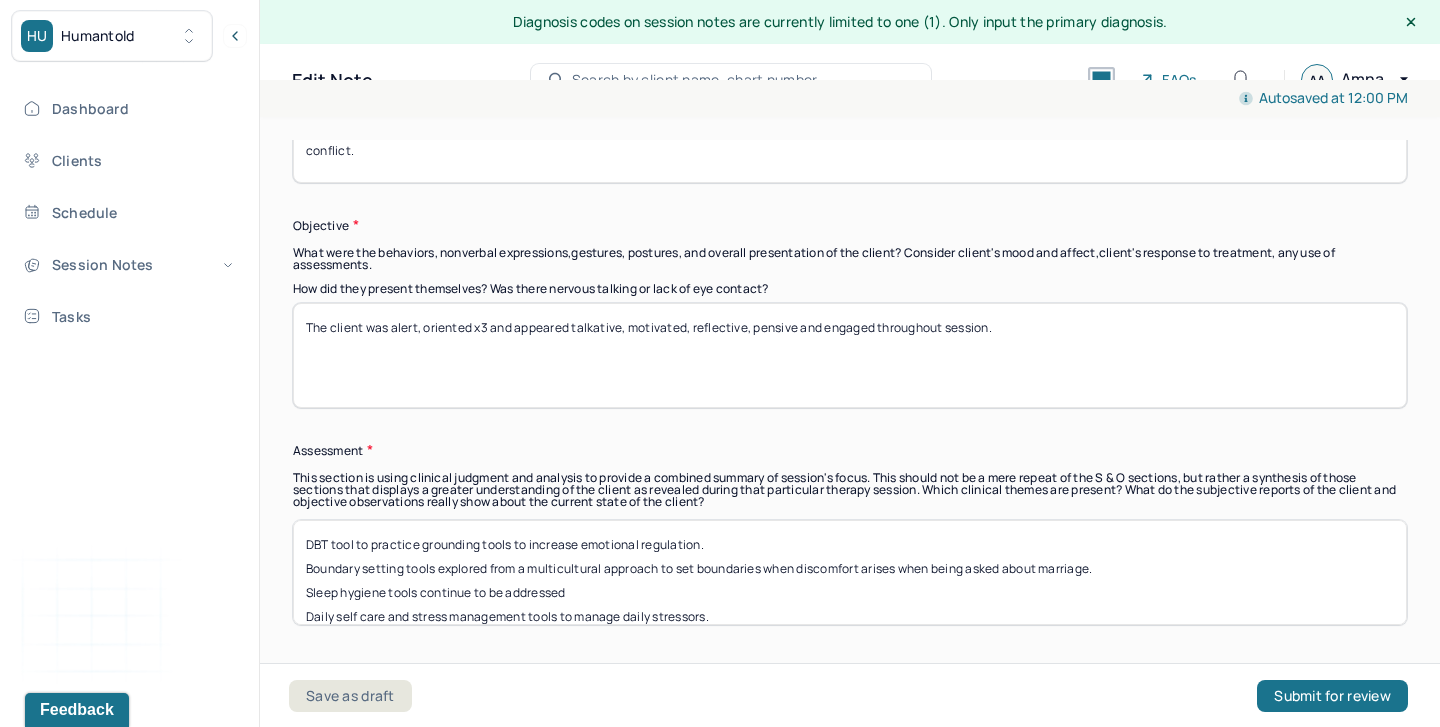 click on "DBT tool to practice grounding tools to increase emotional regulation.
Boundary setting tools explored from a multicultural approach to set boundaries when discomfort arises when being asked about marriage.
Sleep hygiene tools continie to be addressed
Daily self care and stress management tools to manage daily stressors." at bounding box center (850, 572) 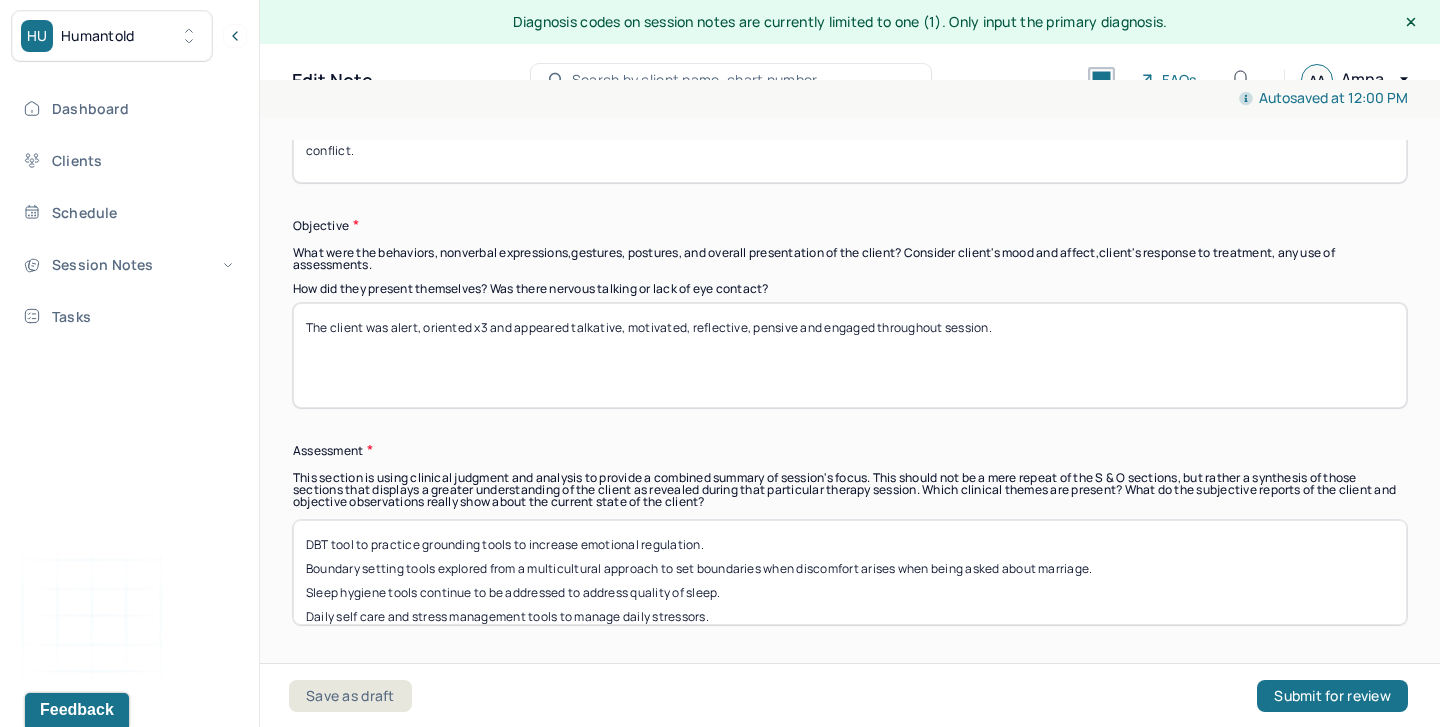 click on "DBT tool to practice grounding tools to increase emotional regulation.
Boundary setting tools explored from a multicultural approach to set boundaries when discomfort arises when being asked about marriage.
Sleep hygiene tools continue to be addressed to address qualit of sleep.
Daily self care and stress management tools to manage daily stressors." at bounding box center (850, 572) 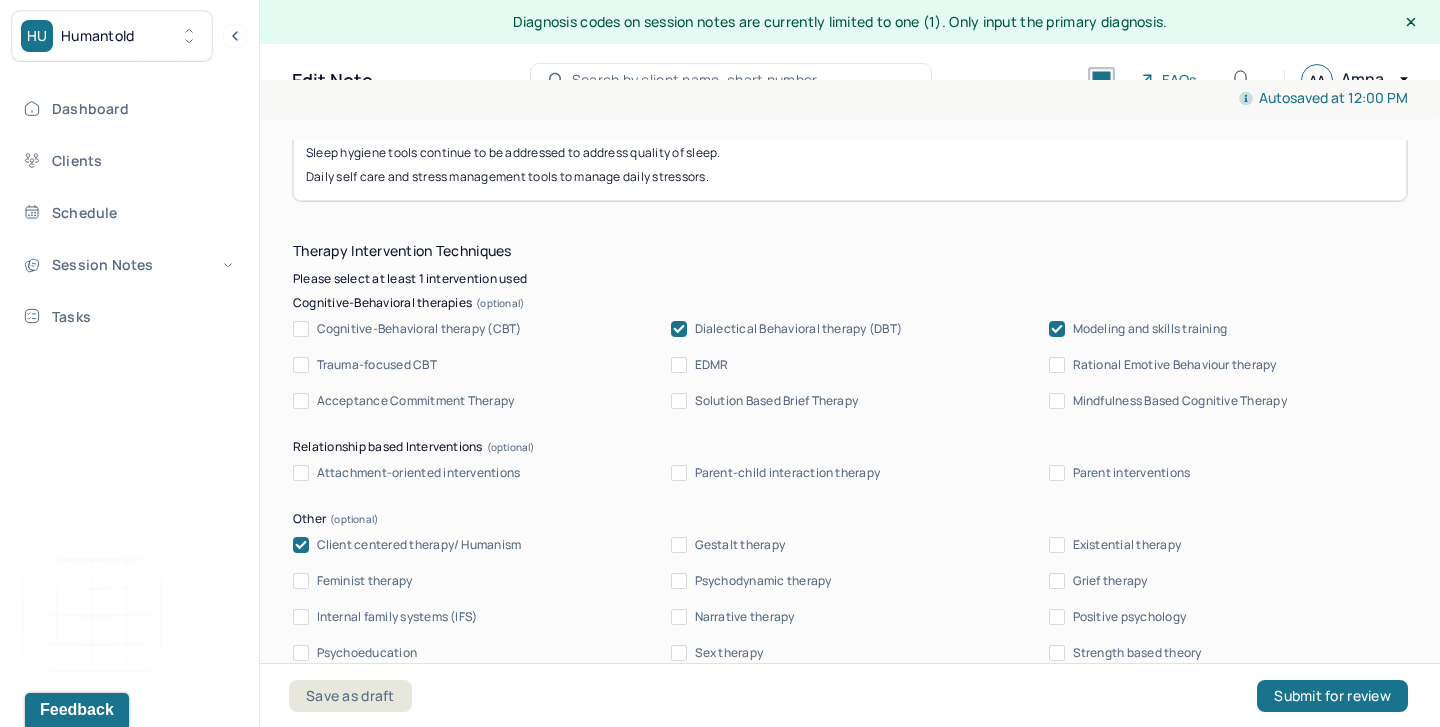 scroll, scrollTop: 2034, scrollLeft: 0, axis: vertical 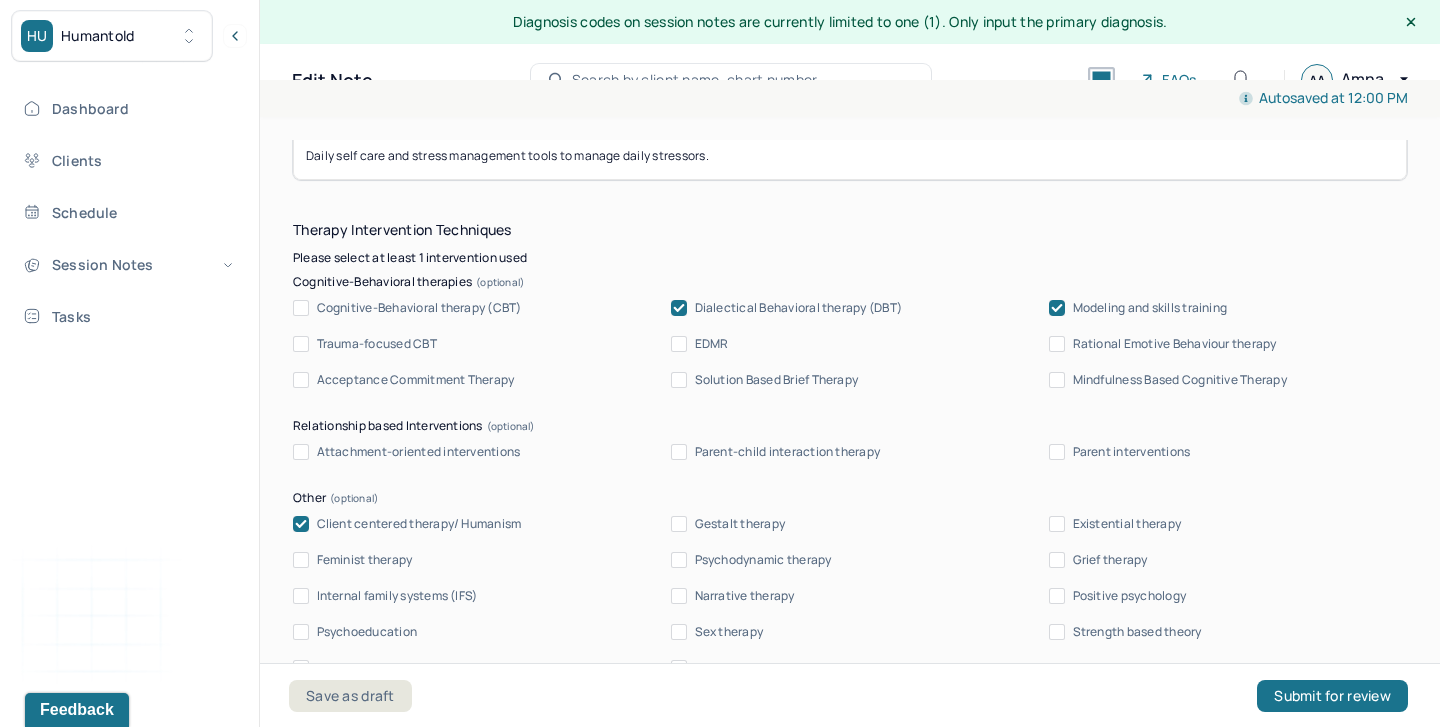 type on "DBT tool to practice grounding tools to increase emotional regulation.
Boundary setting tools explored from a multicultural approach to set boundaries when discomfort arises when being asked about marriage.
Sleep hygiene tools continue to be addressed to address quality of sleep.
Daily self care and stress management tools to manage daily stressors." 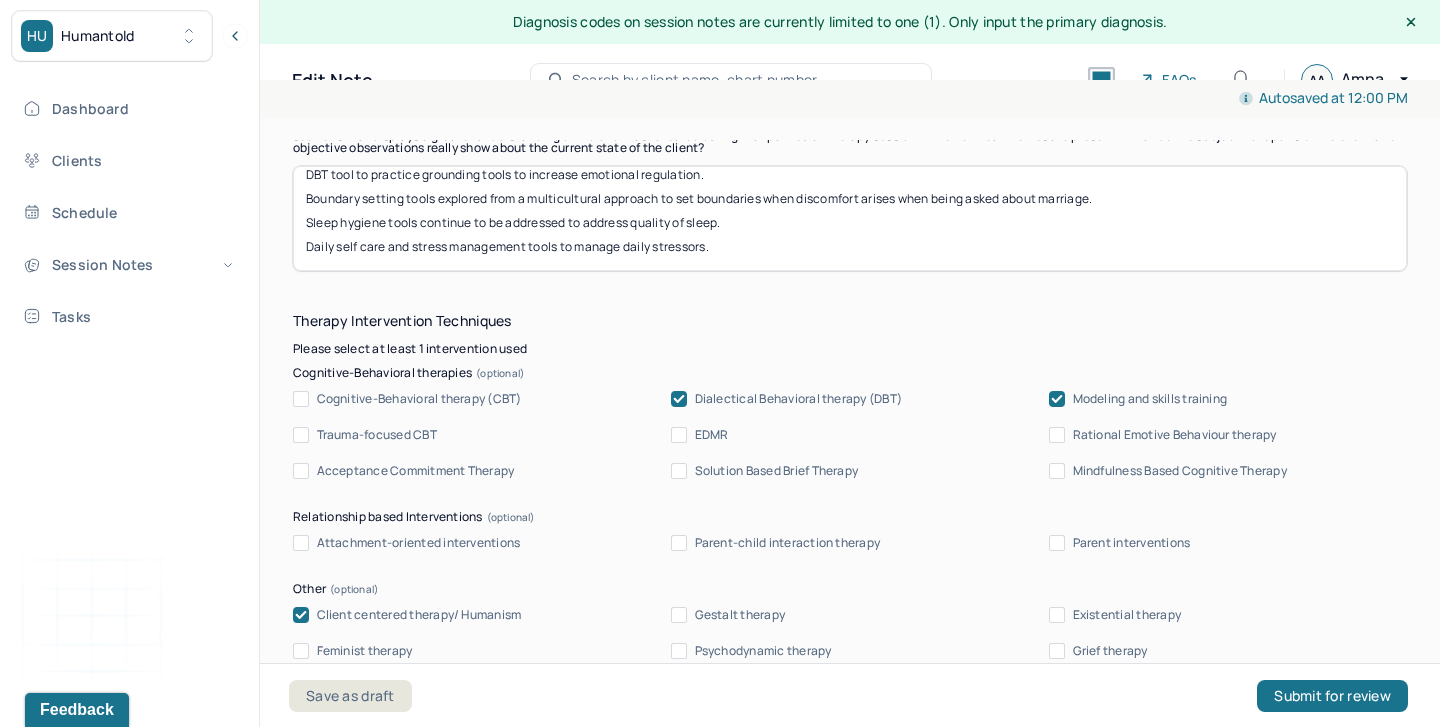 scroll, scrollTop: 1926, scrollLeft: 0, axis: vertical 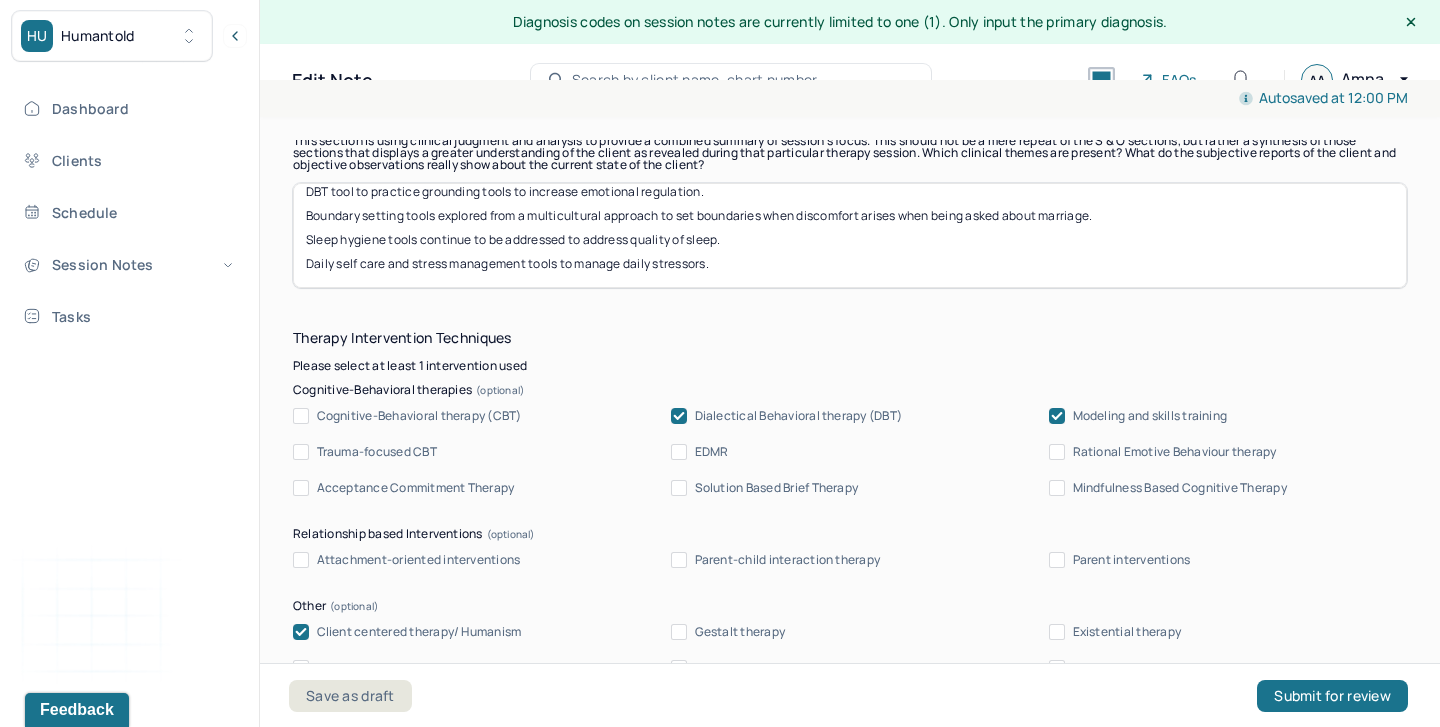 click on "DBT tool to practice grounding tools to increase emotional regulation.
Boundary setting tools explored from a multicultural approach to set boundaries when discomfort arises when being asked about marriage.
Sleep hygiene tools continue to be addressed to address quality of sleep.
Daily self care and stress management tools to manage daily stressors." at bounding box center (850, 235) 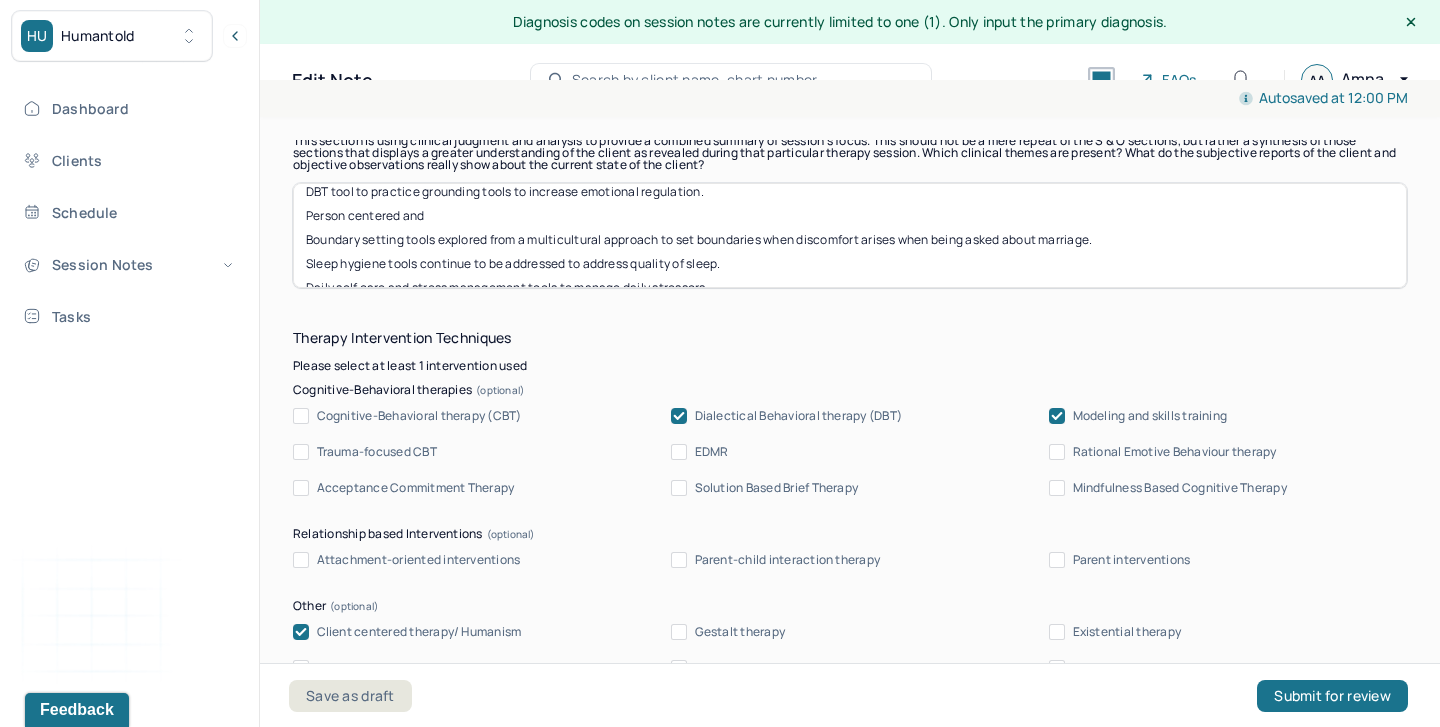 click on "DBT tool to practice grounding tools to increase emotional regulation.
Person centerted and
Boundary setting tools explored from a multicultural approach to set boundaries when discomfort arises when being asked about marriage.
Sleep hygiene tools continue to be addressed to address quality of sleep.
Daily self care and stress management tools to manage daily stressors." at bounding box center (850, 235) 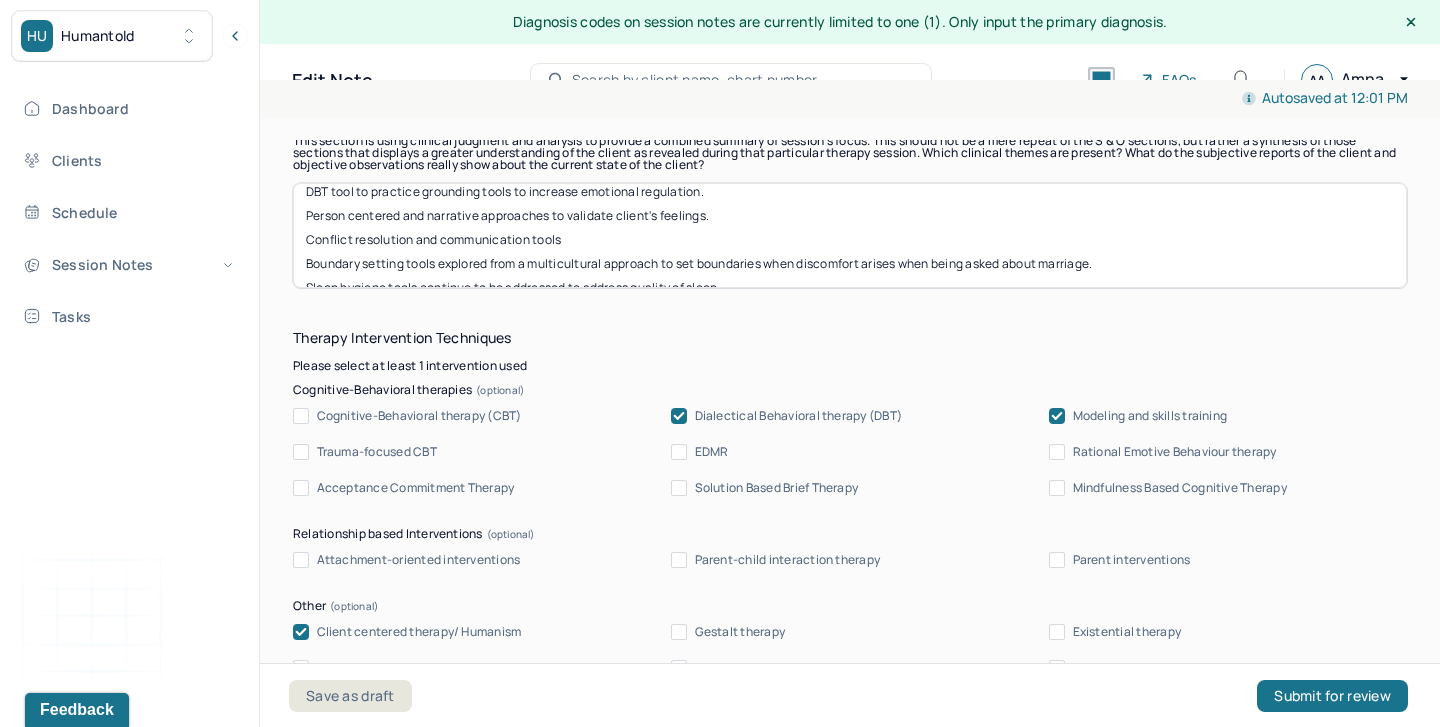 click on "DBT tool to practice grounding tools to increase emotional regulation.
Person centered and narrative approaches to validate client's feelings.
Conflict reosolution and communication tools
Boundary setting tools explored from a multicultural approach to set boundaries when discomfort arises when being asked about marriage.
Sleep hygiene tools continue to be addressed to address quality of sleep.
Daily self care and stress management tools to manage daily stressors." at bounding box center (850, 235) 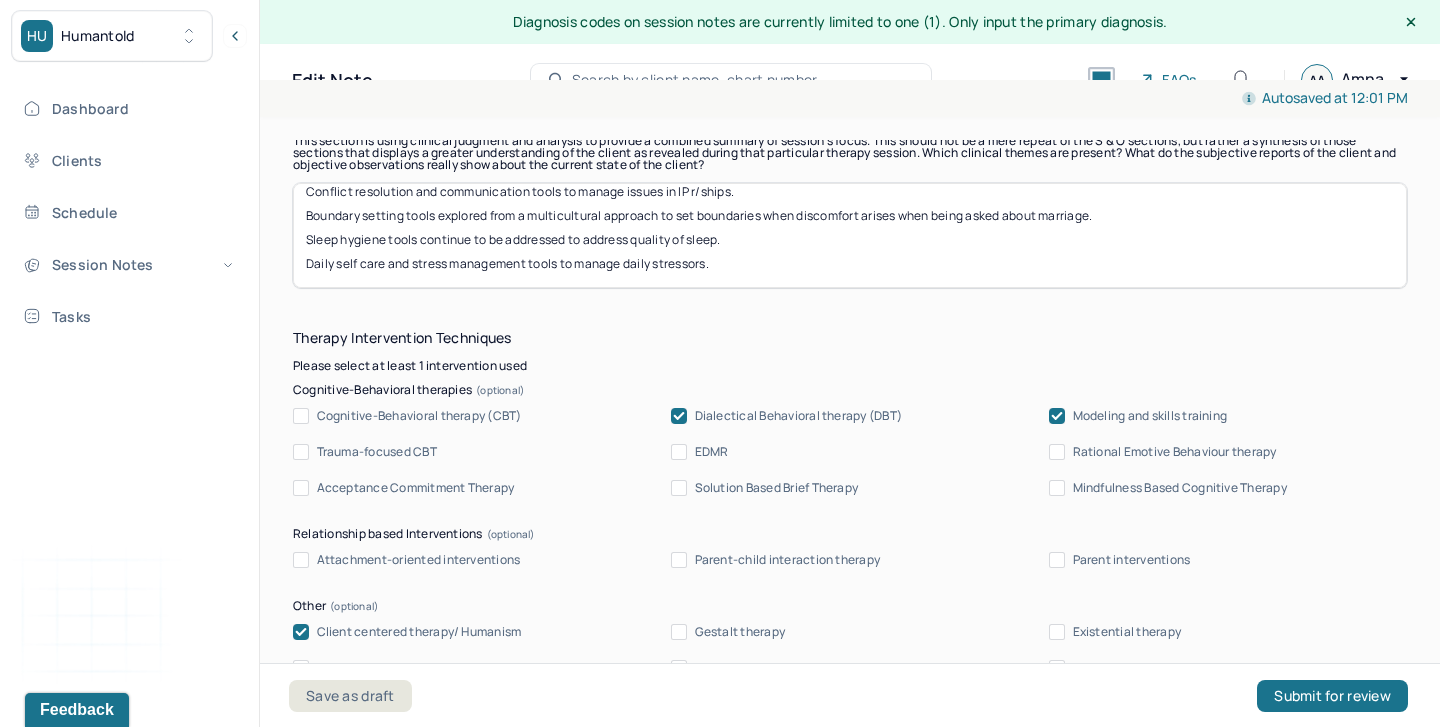 scroll, scrollTop: 0, scrollLeft: 0, axis: both 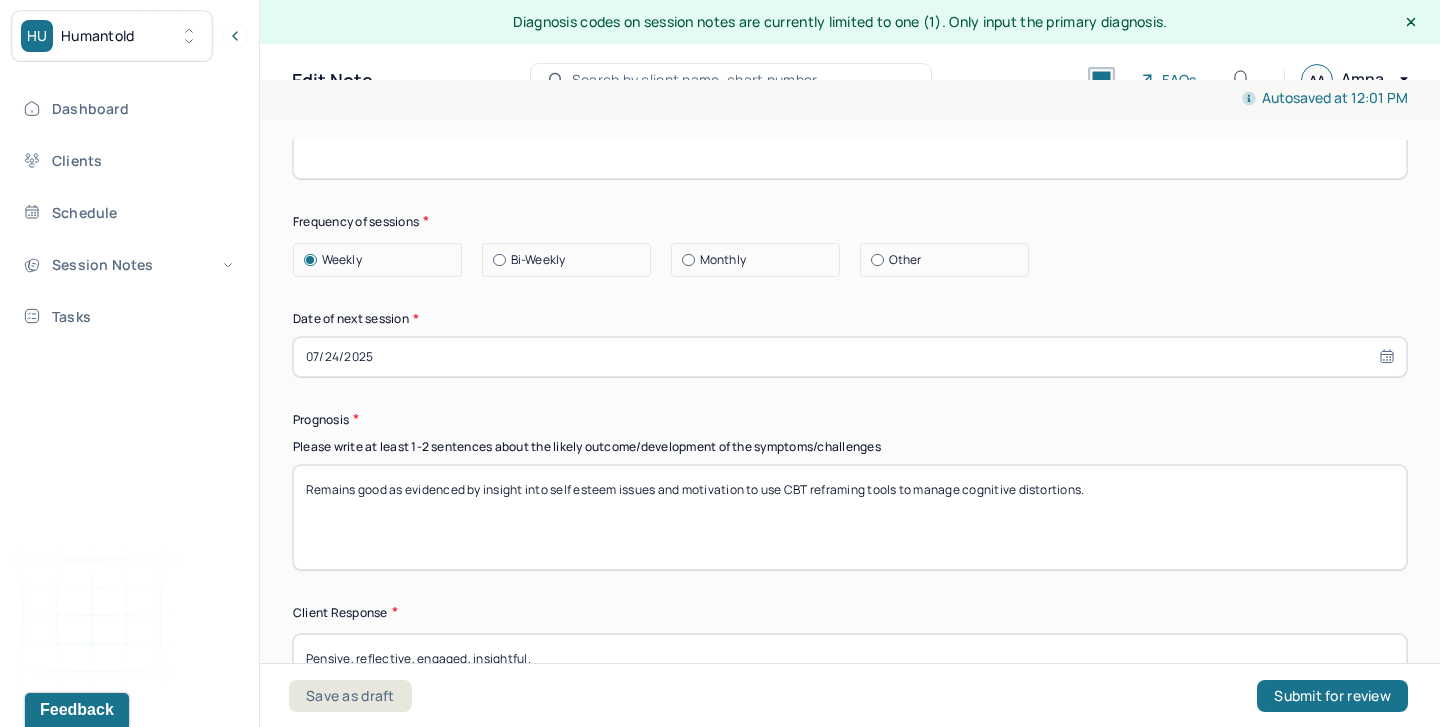 type on "DBT tool to practice grounding tools to increase emotional regulation.
Person centered and narrative approaches to validate client's feelings.
Conflict resolution and communication tools to manage issues in IP r/ships.
Boundary setting tools explored from a multicultural approach to set boundaries when discomfort arises when being asked about marriage.
Sleep hygiene tools continue to be addressed to address quality of sleep.
Daily self care and stress management tools to manage daily stressors." 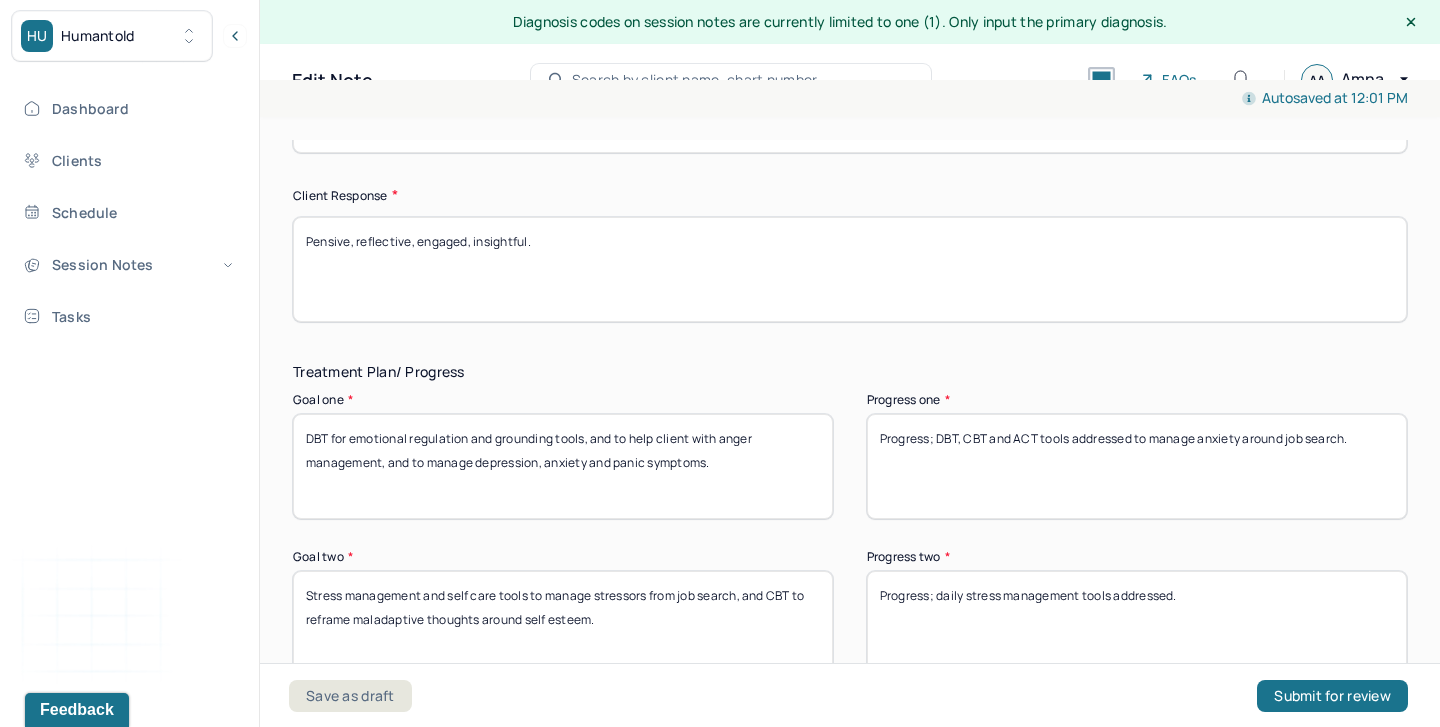 scroll, scrollTop: 3204, scrollLeft: 0, axis: vertical 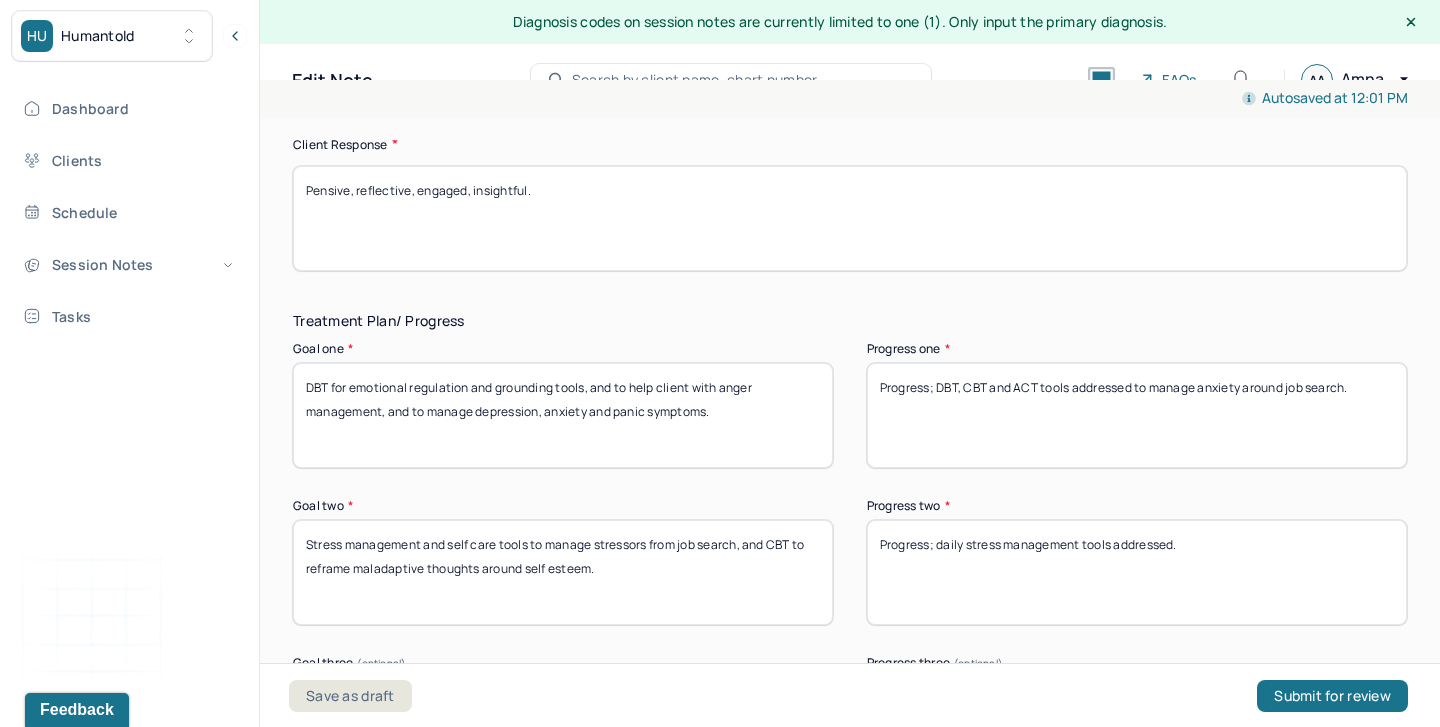 drag, startPoint x: 959, startPoint y: 383, endPoint x: 1041, endPoint y: 383, distance: 82 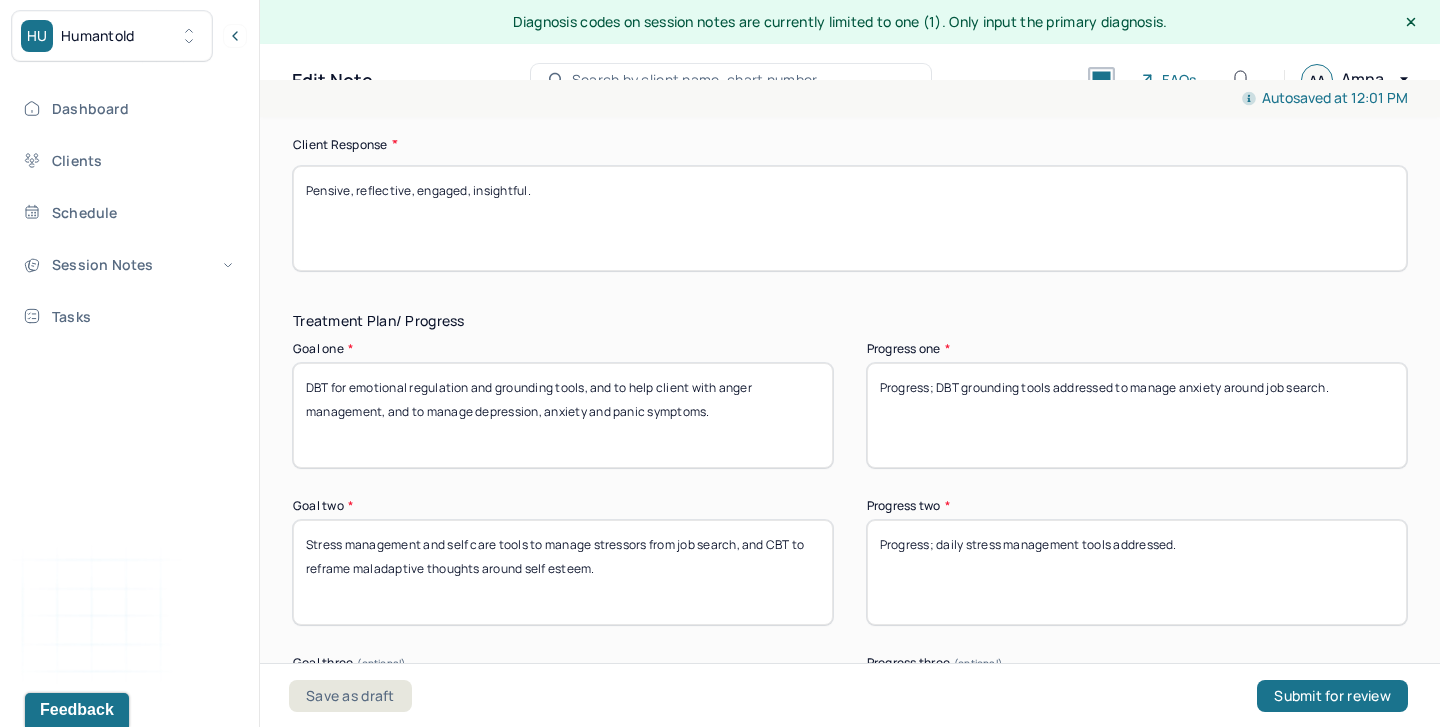 drag, startPoint x: 1226, startPoint y: 383, endPoint x: 1423, endPoint y: 391, distance: 197.16237 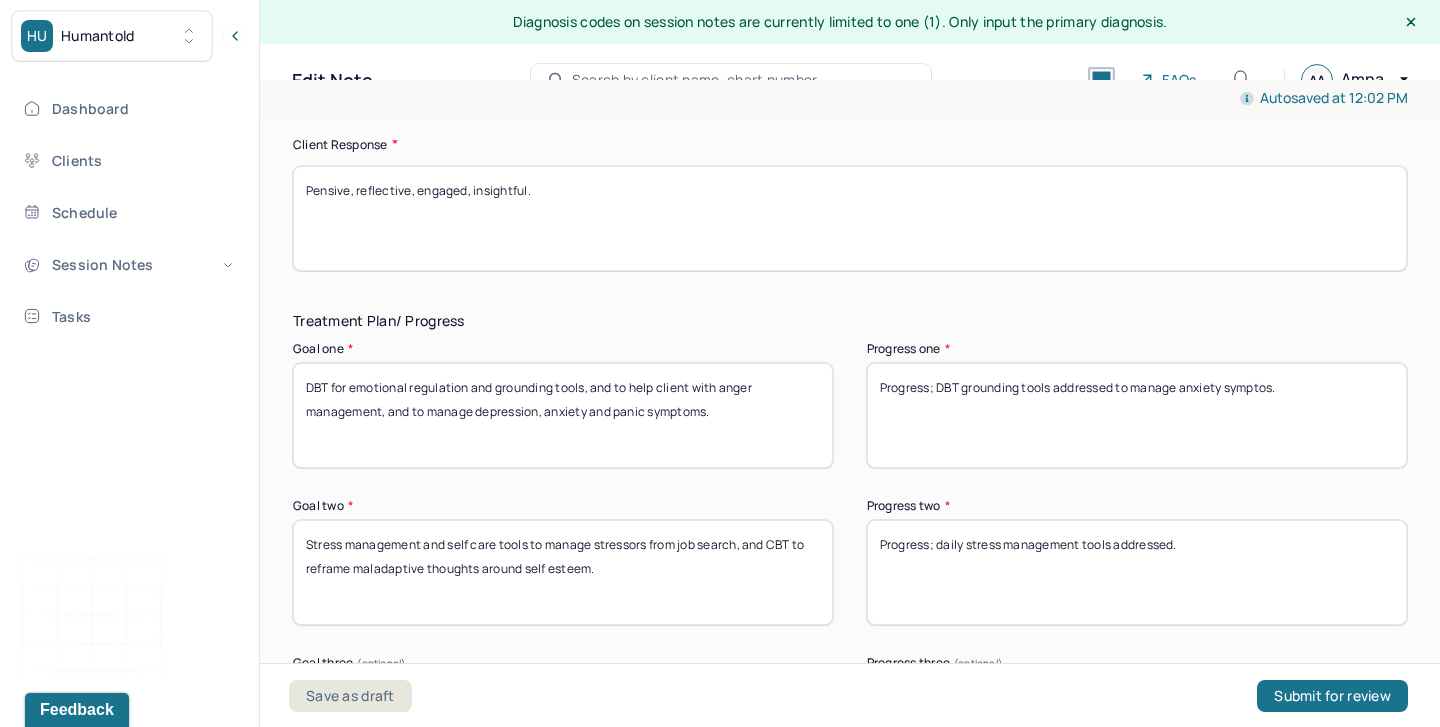 type on "Progress; DBT grounding tools addressed to manage anxiety symptos." 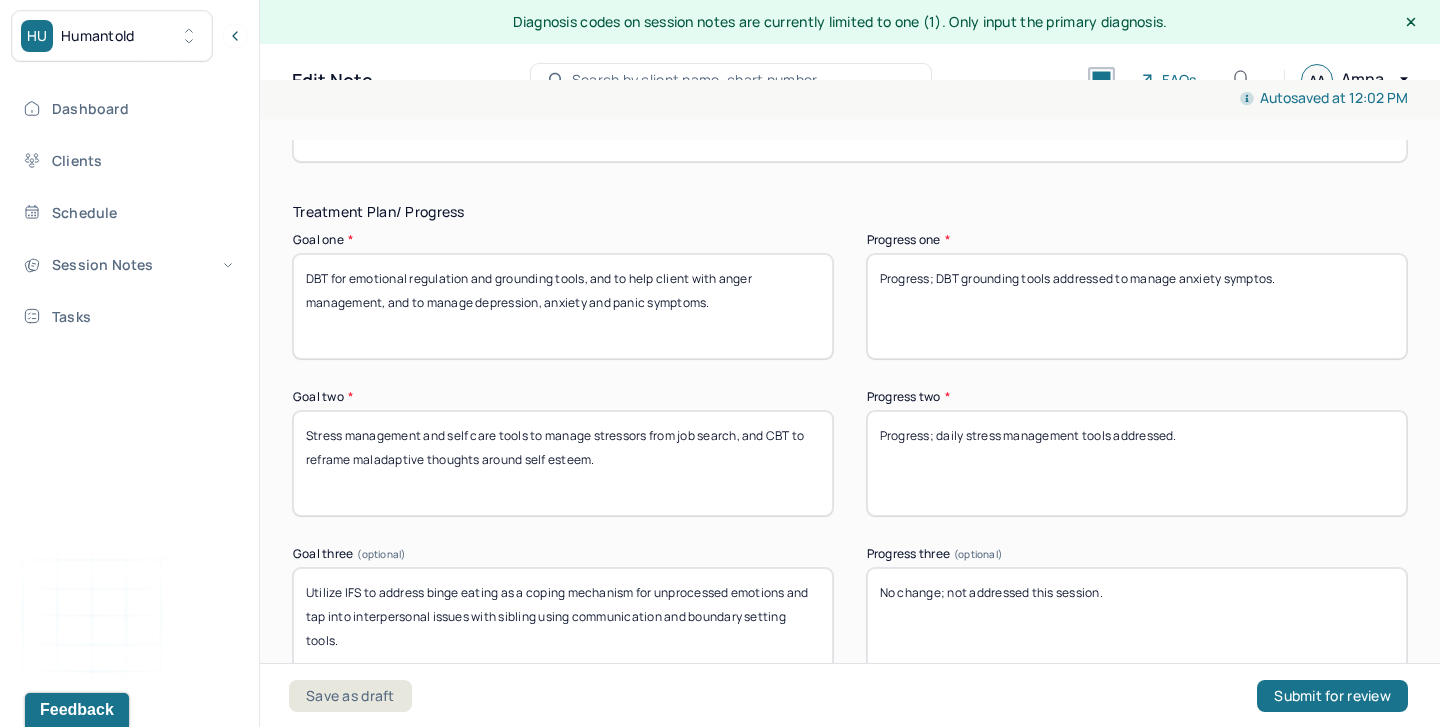 drag, startPoint x: 1169, startPoint y: 596, endPoint x: 794, endPoint y: 593, distance: 375.012 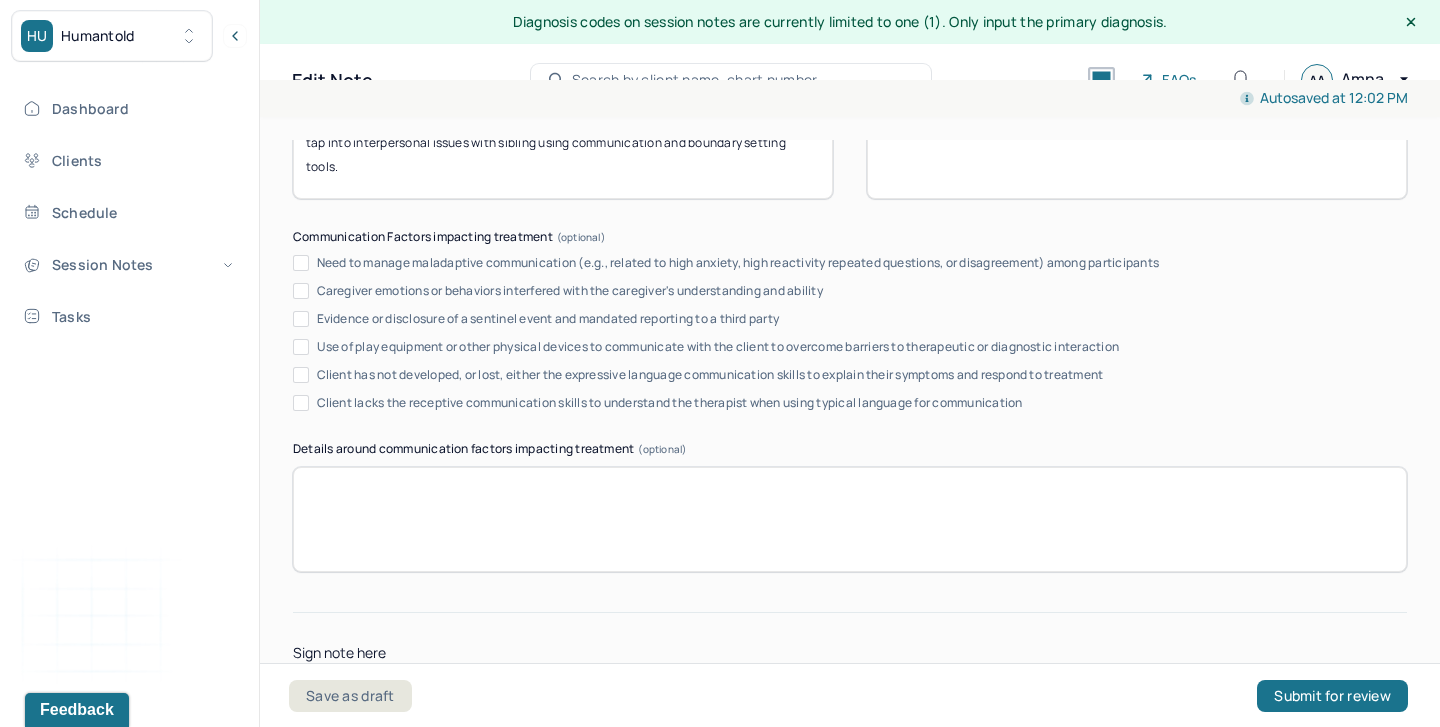 scroll, scrollTop: 3932, scrollLeft: 0, axis: vertical 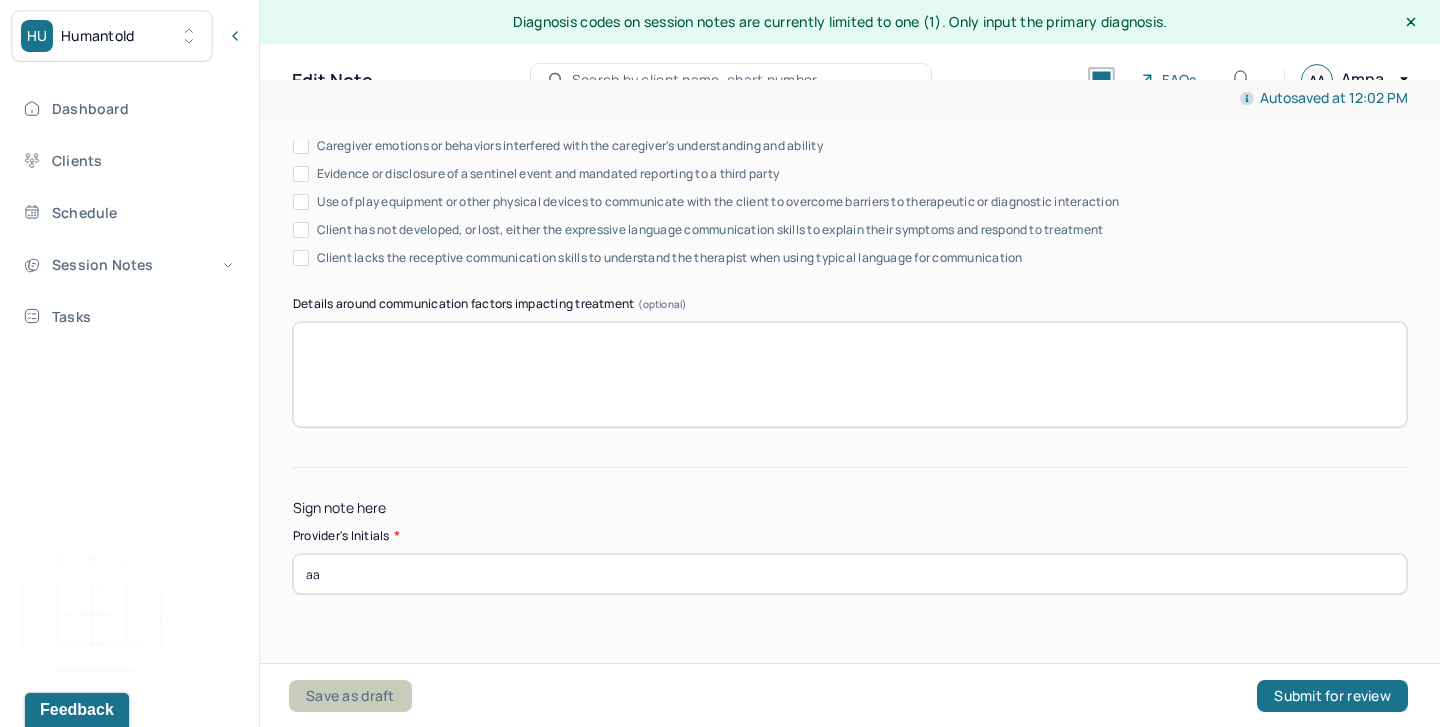 type on "Progress; boundary setting tools addressed." 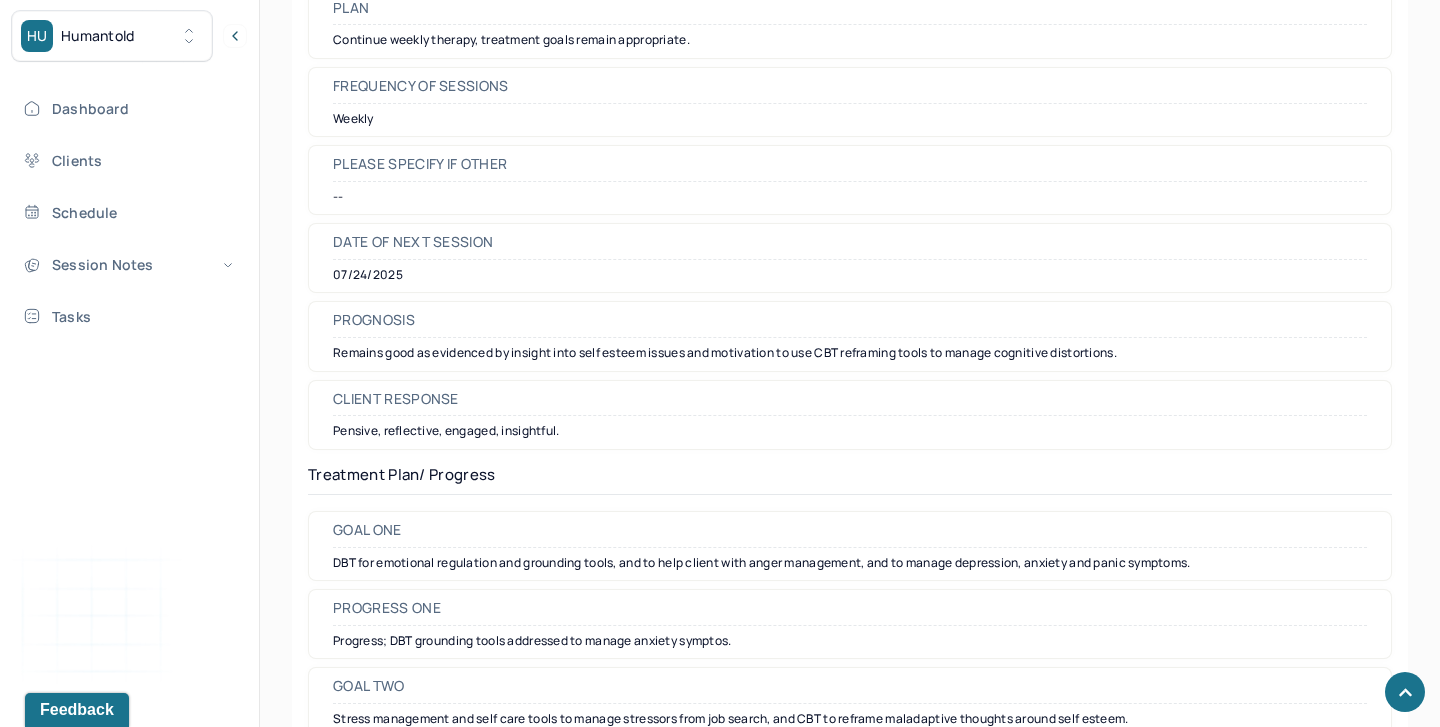 scroll, scrollTop: 2436, scrollLeft: 0, axis: vertical 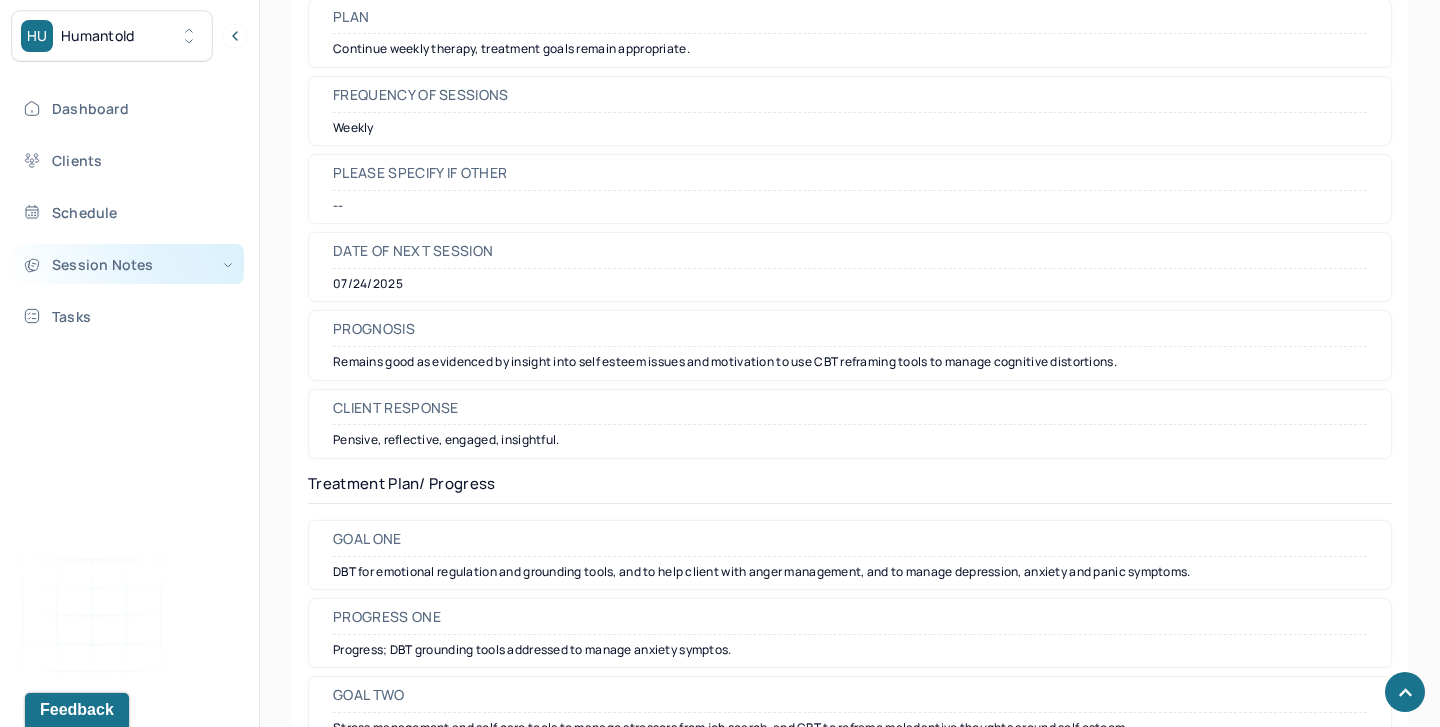click on "Session Notes" at bounding box center [128, 264] 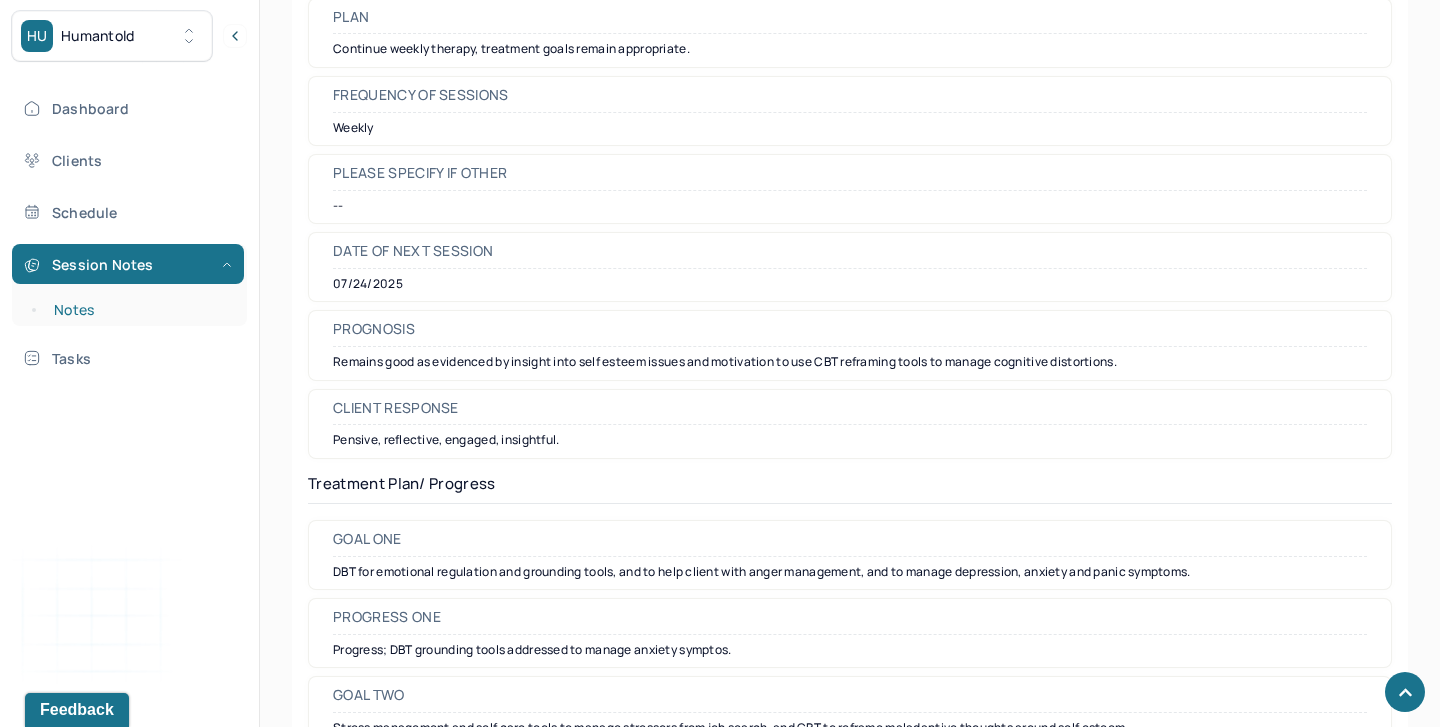 click on "Notes" at bounding box center (139, 310) 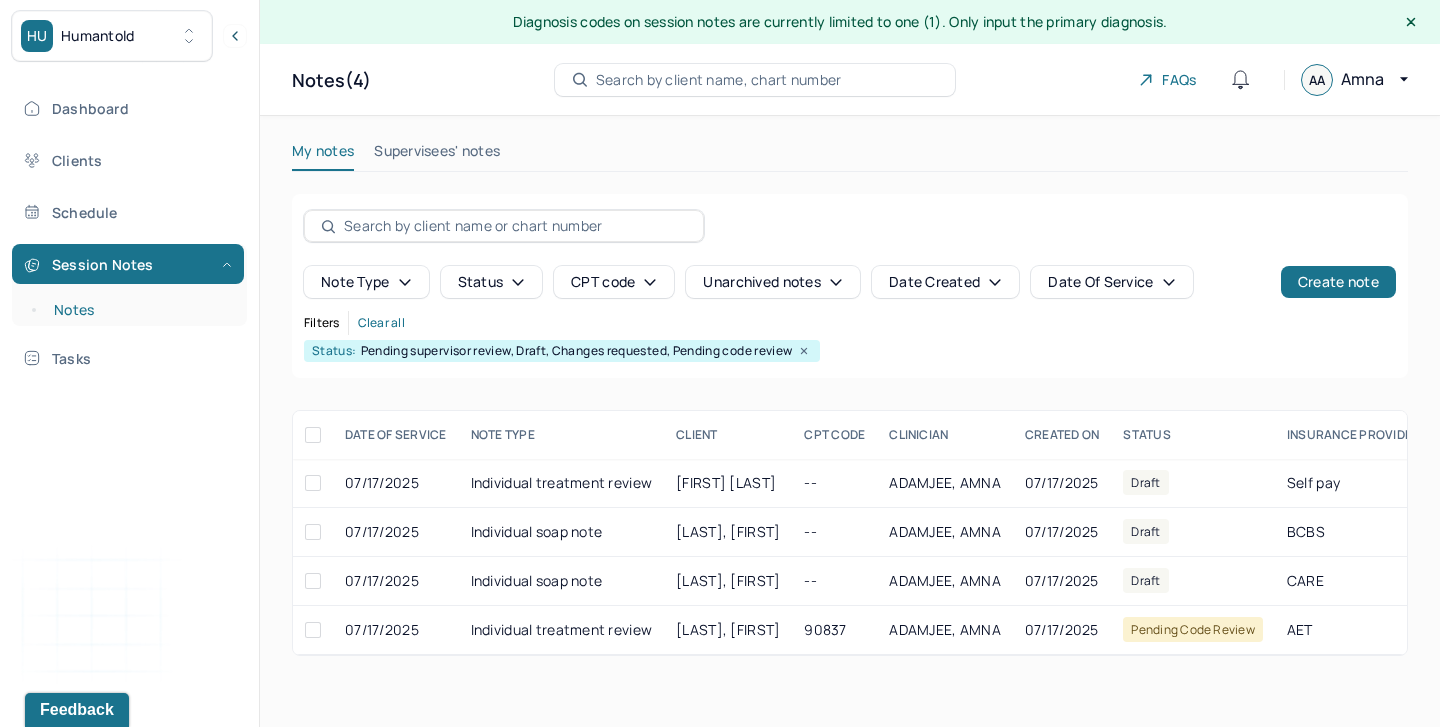 scroll, scrollTop: 0, scrollLeft: 0, axis: both 